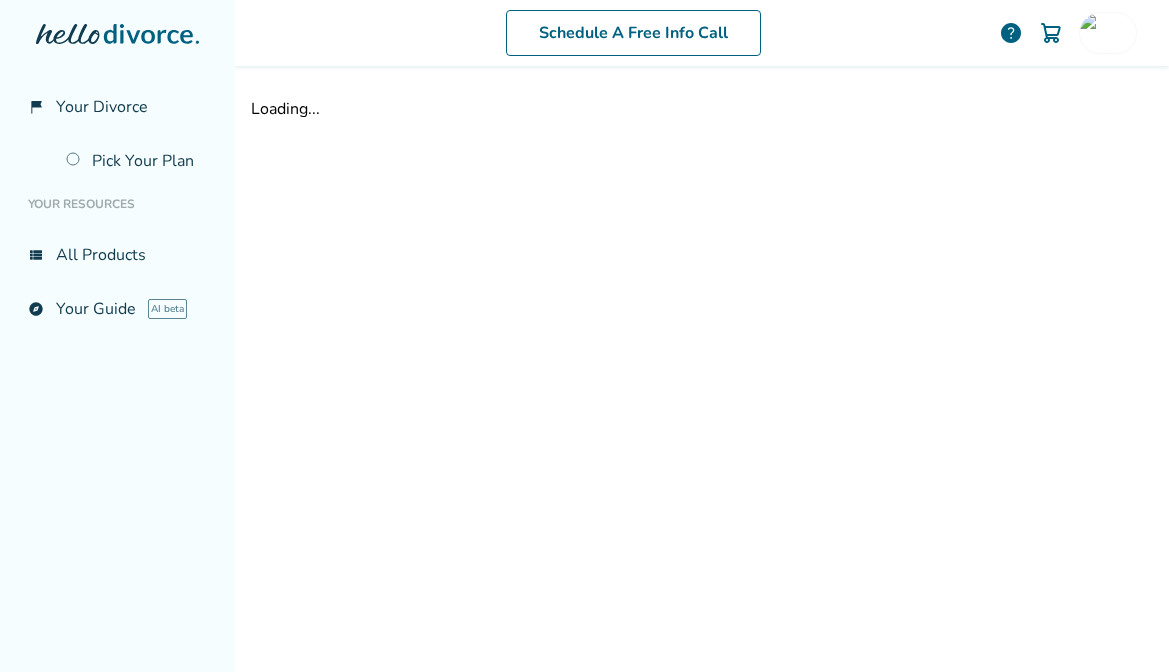 scroll, scrollTop: 0, scrollLeft: 0, axis: both 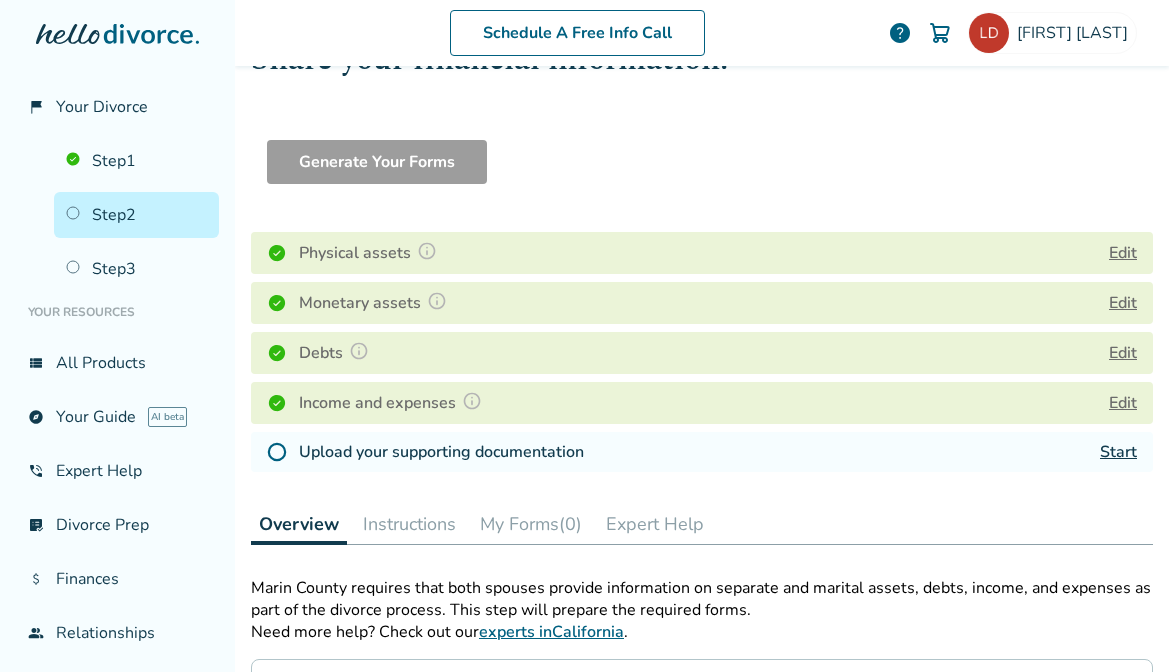 click on "Start" at bounding box center (1118, 452) 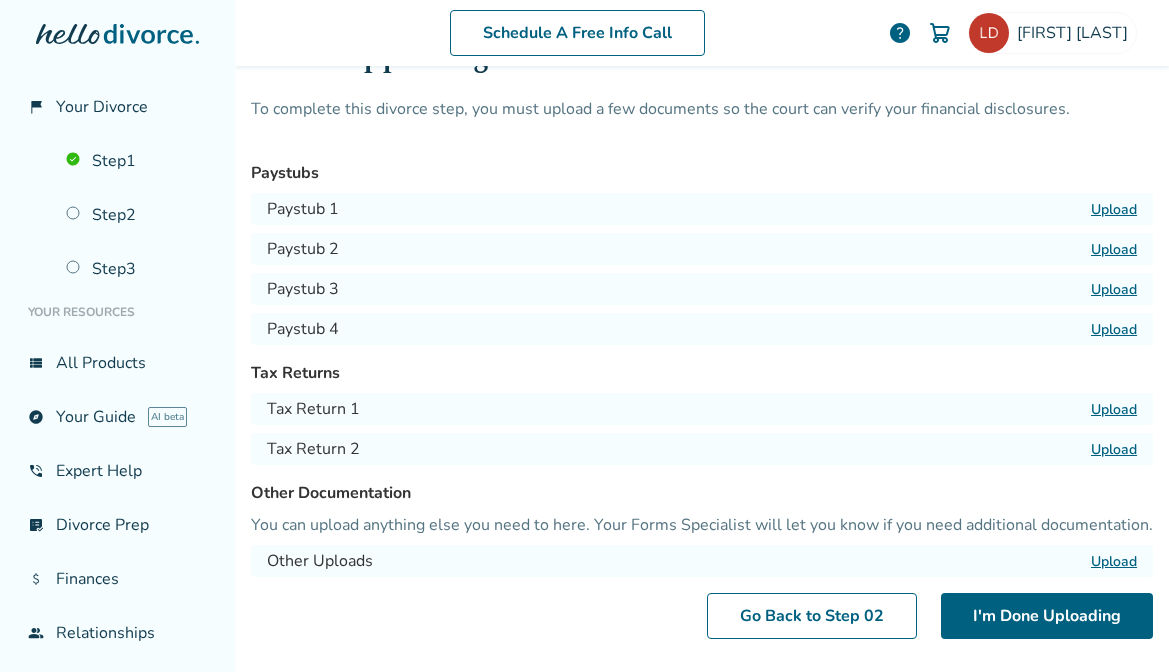 click on "Upload" at bounding box center (1114, 209) 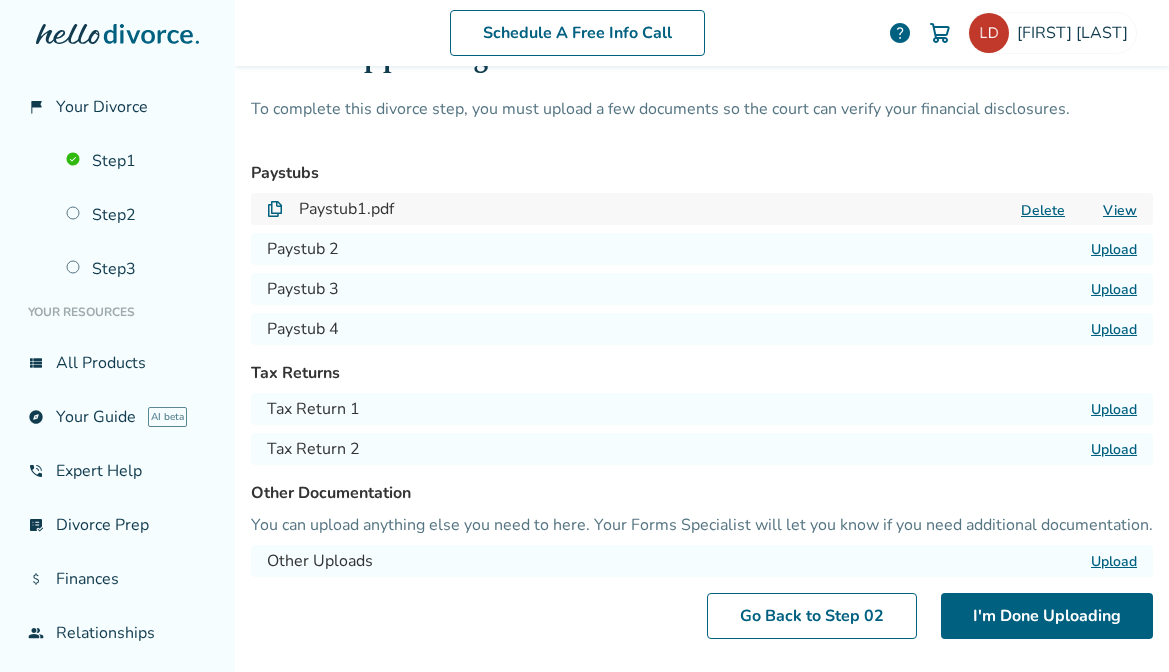 click on "Upload" at bounding box center [1114, 249] 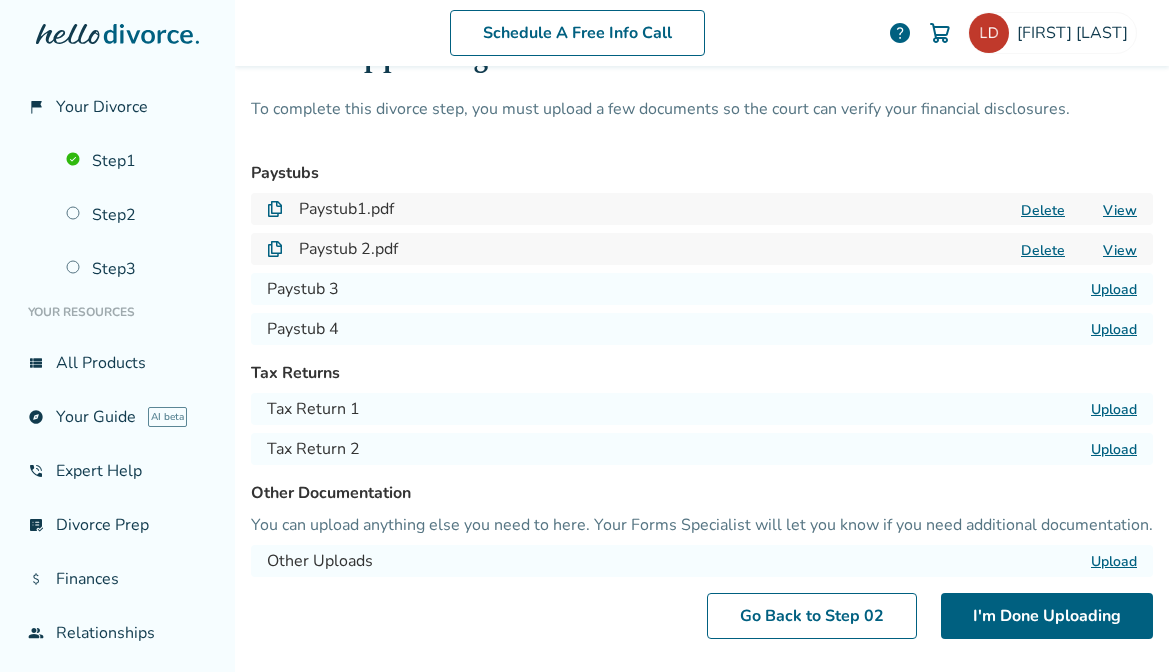 click on "Upload" at bounding box center [1114, 289] 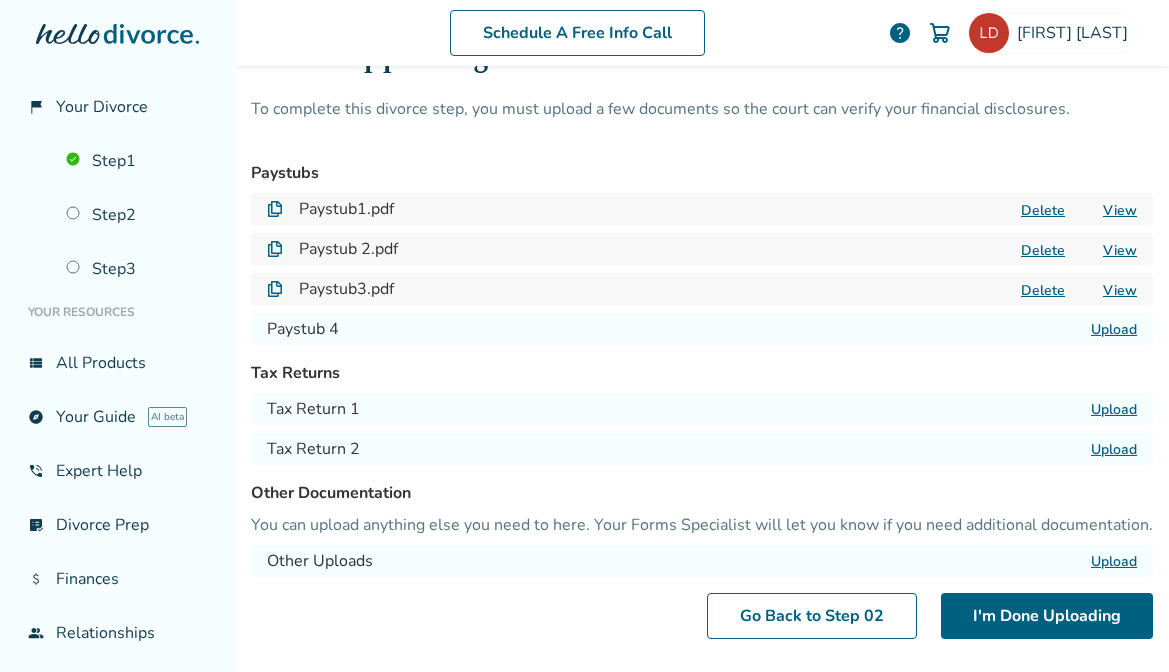click on "Upload" at bounding box center [1114, 329] 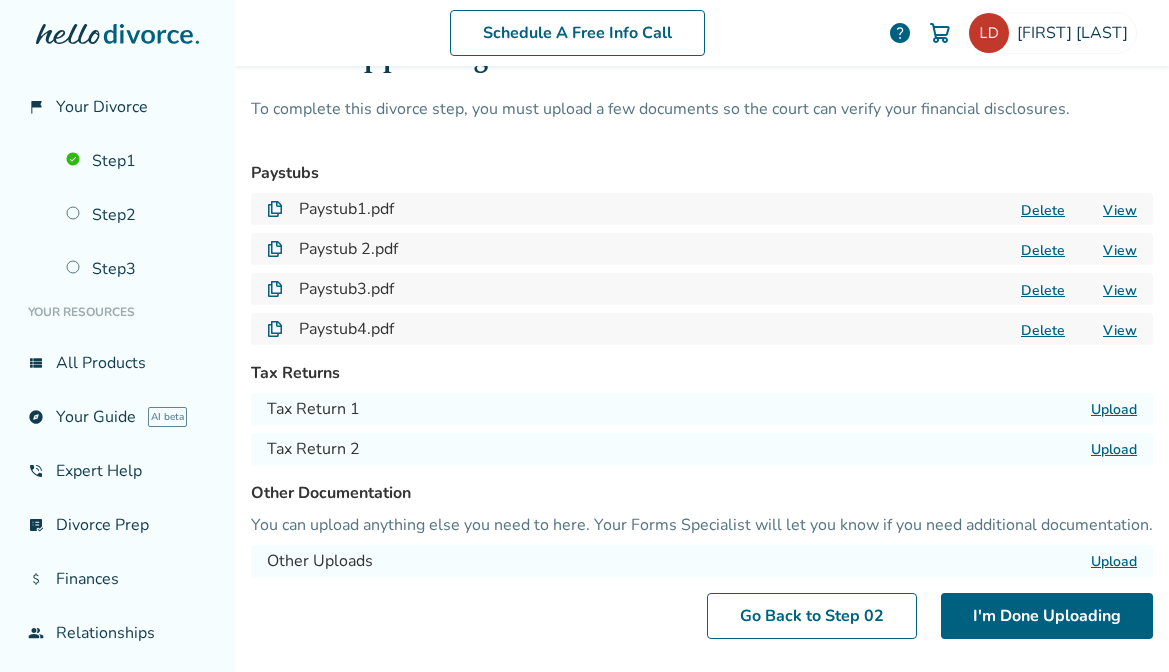 click on "Upload" at bounding box center (1114, 409) 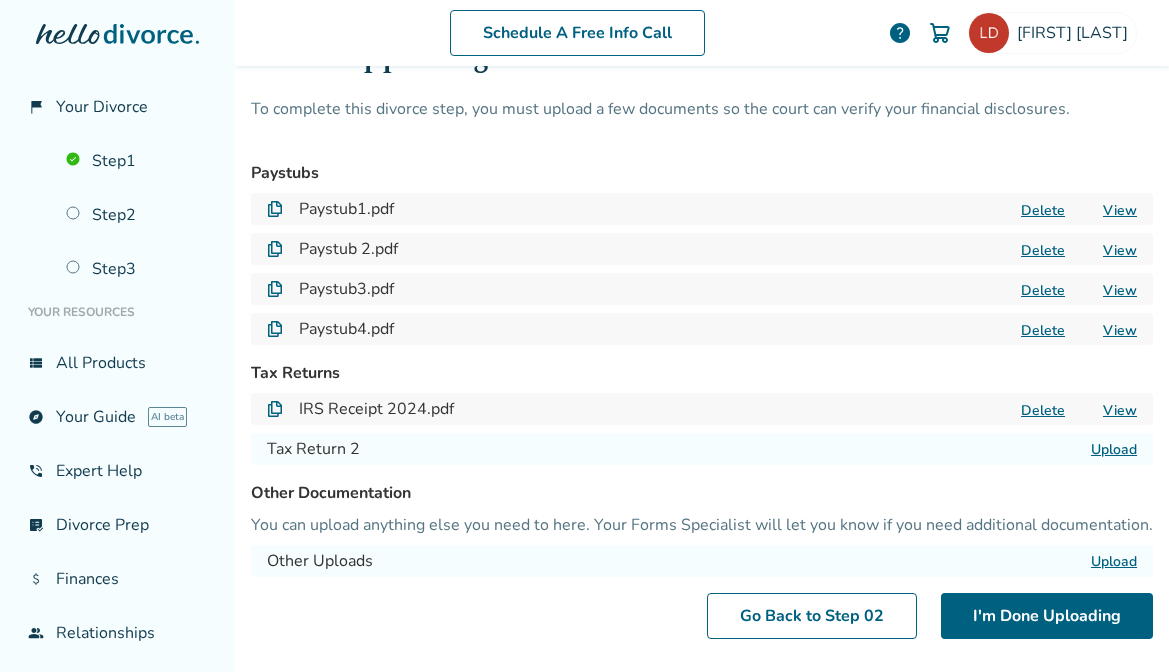 click on "Upload" at bounding box center [1114, 449] 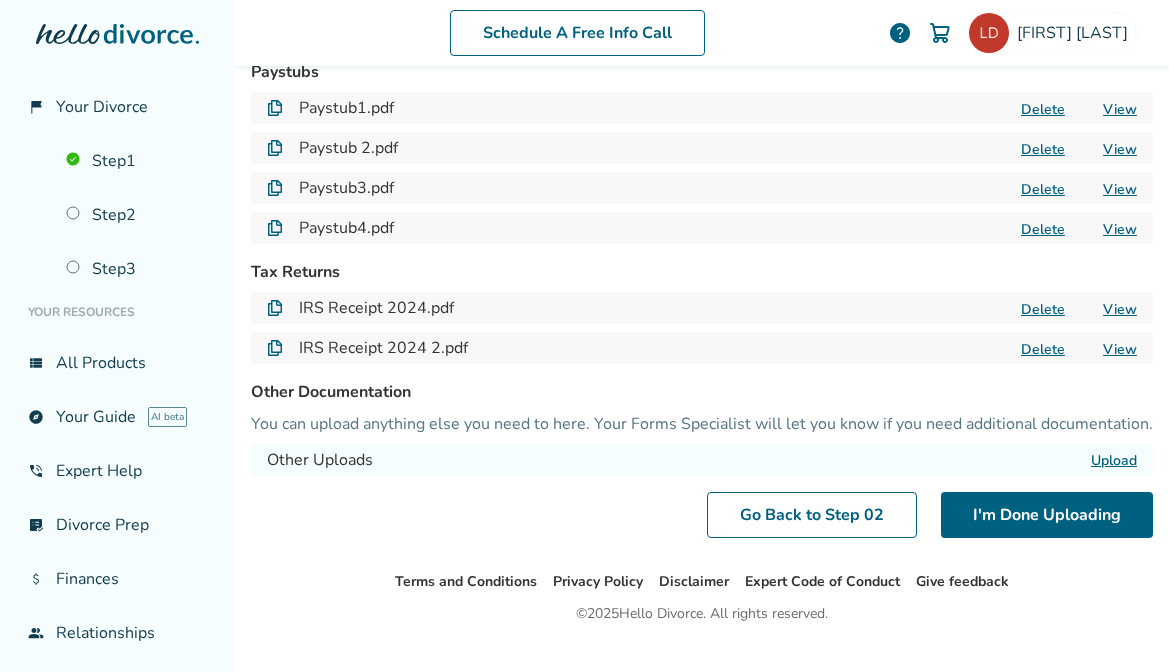 scroll, scrollTop: 224, scrollLeft: 0, axis: vertical 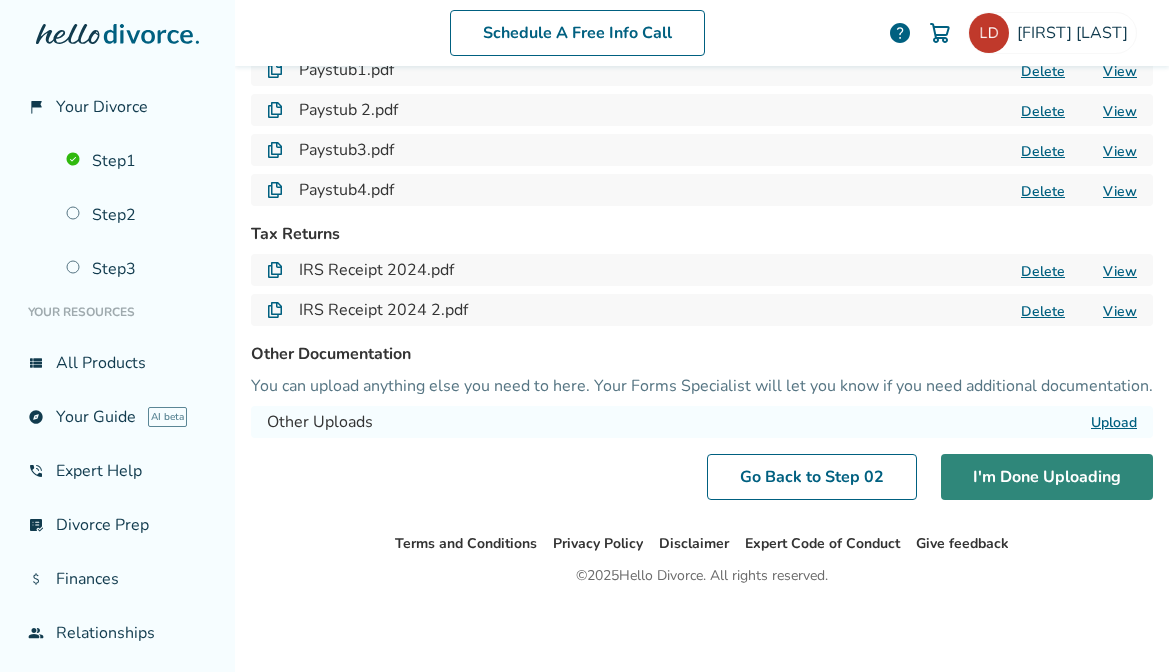 click on "I'm Done Uploading" at bounding box center (1047, 477) 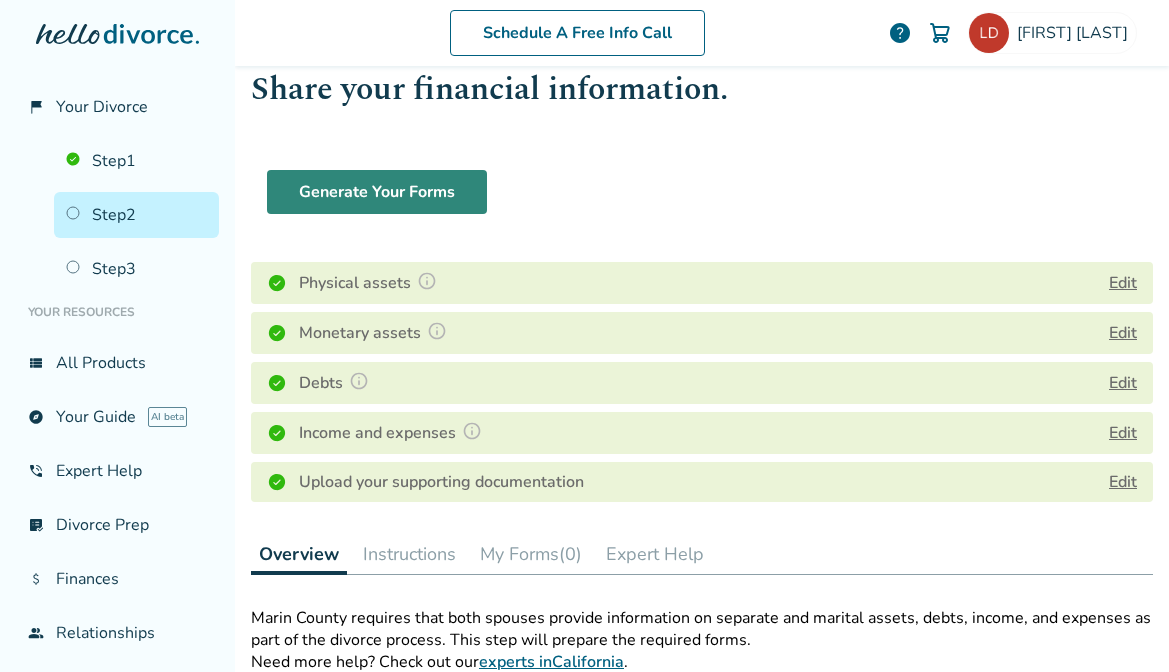 scroll, scrollTop: 0, scrollLeft: 0, axis: both 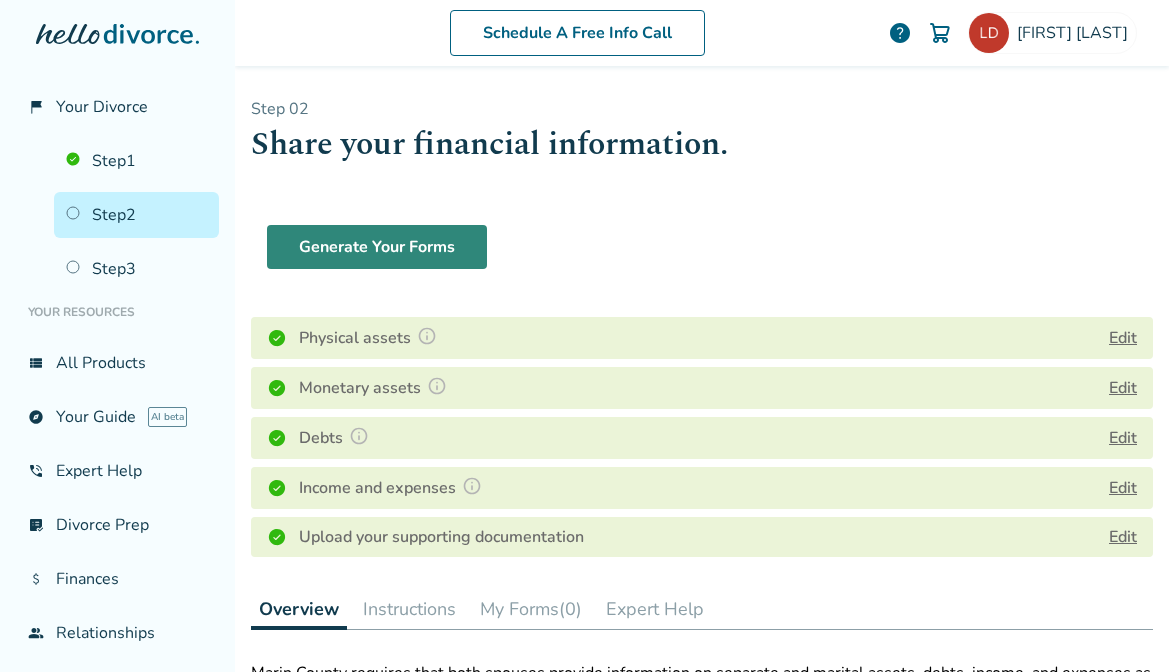 click on "Generate Your Forms" at bounding box center [377, 247] 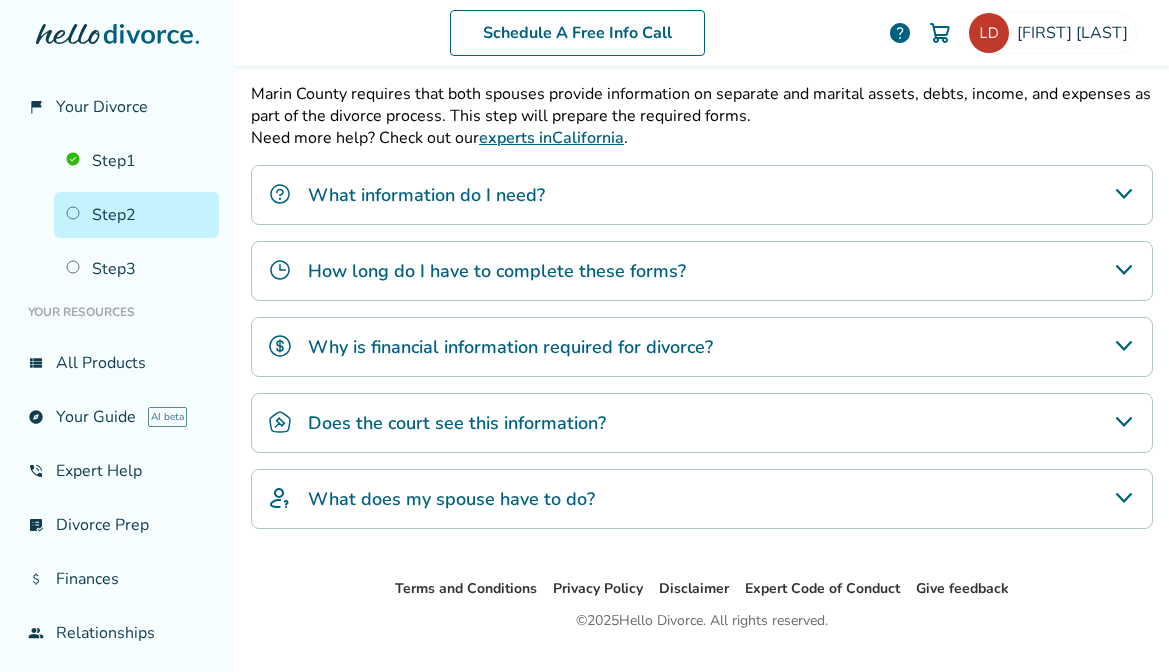 scroll, scrollTop: 665, scrollLeft: 0, axis: vertical 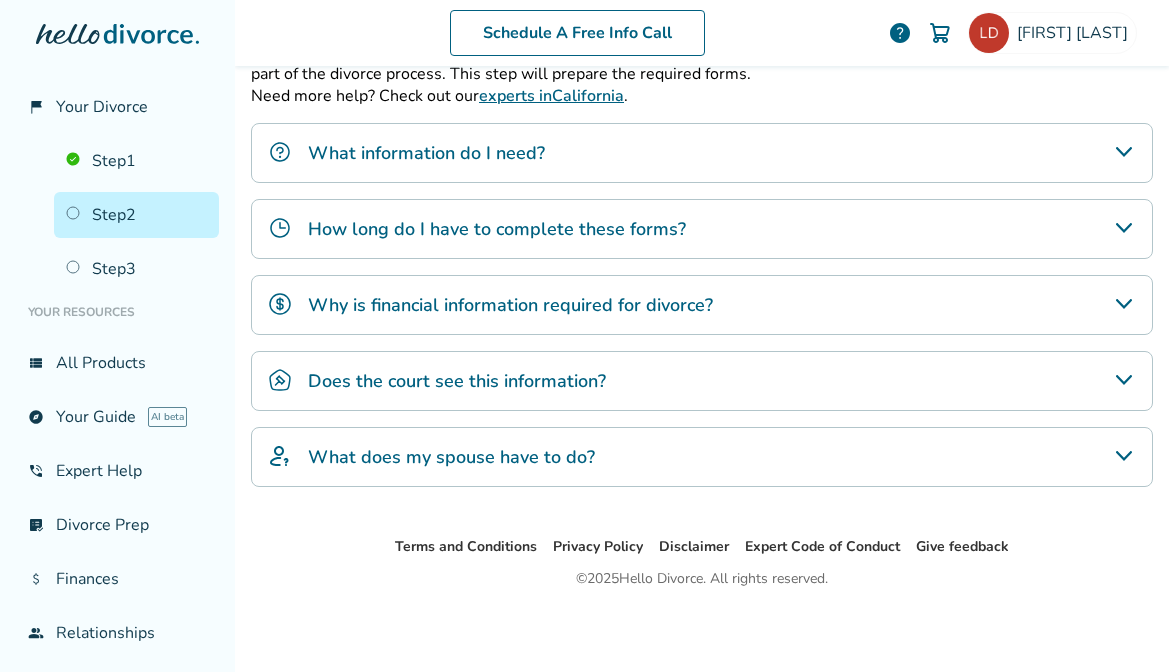 click on "What does my spouse have to do?" at bounding box center [702, 457] 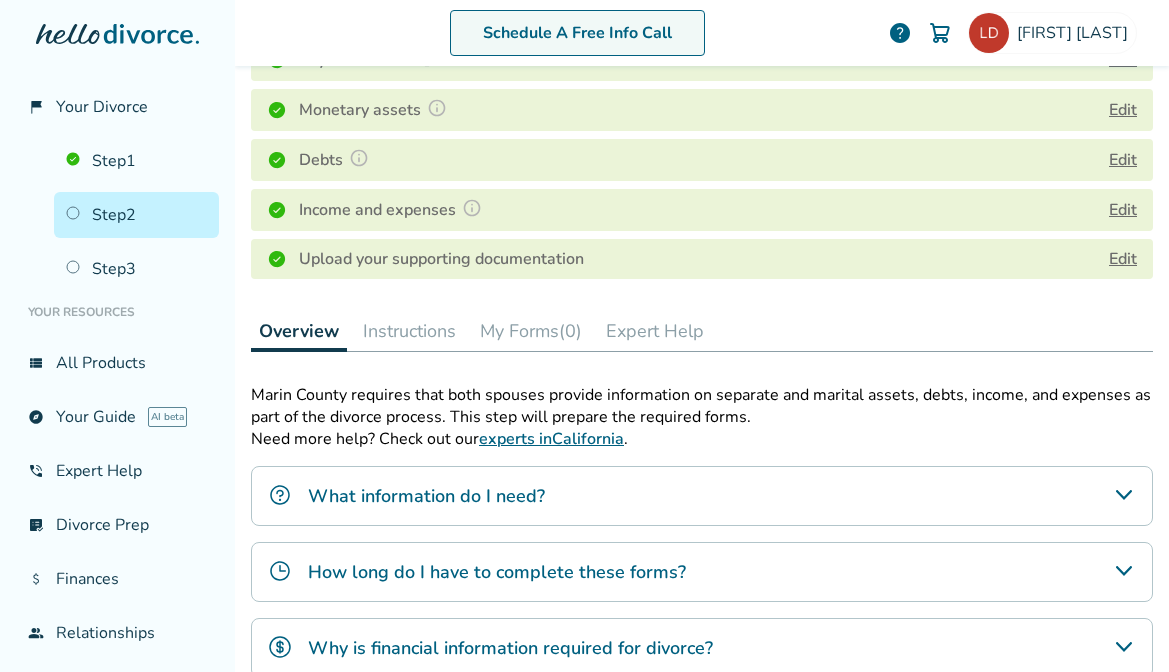 scroll, scrollTop: 329, scrollLeft: 0, axis: vertical 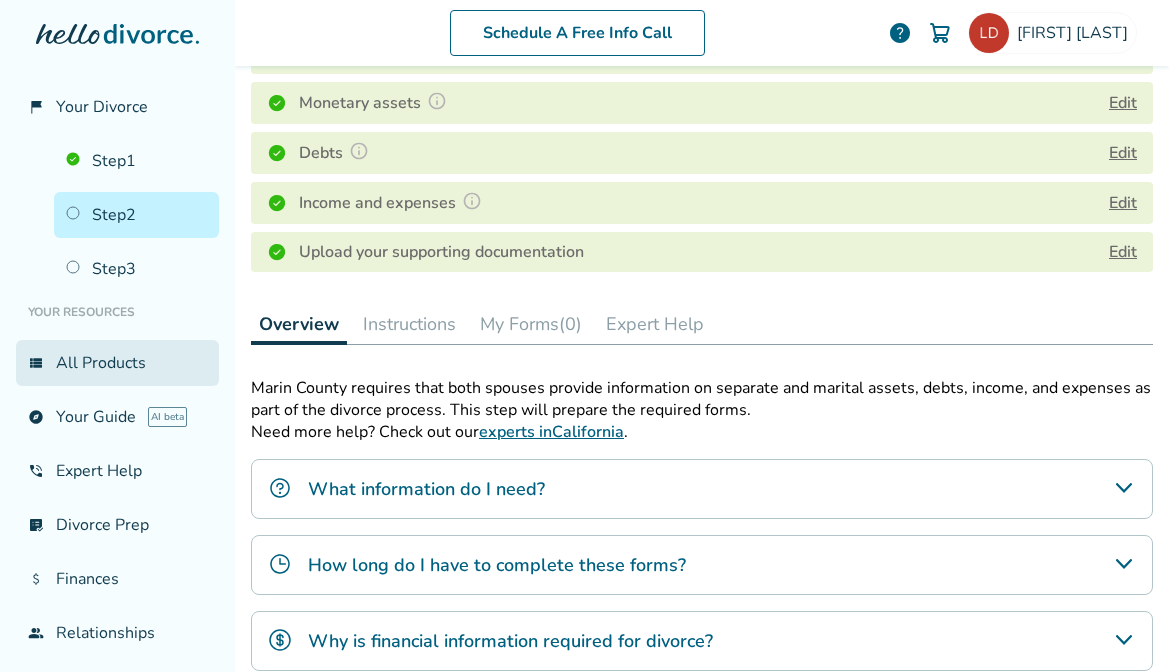 click on "view_list All Products" at bounding box center (117, 363) 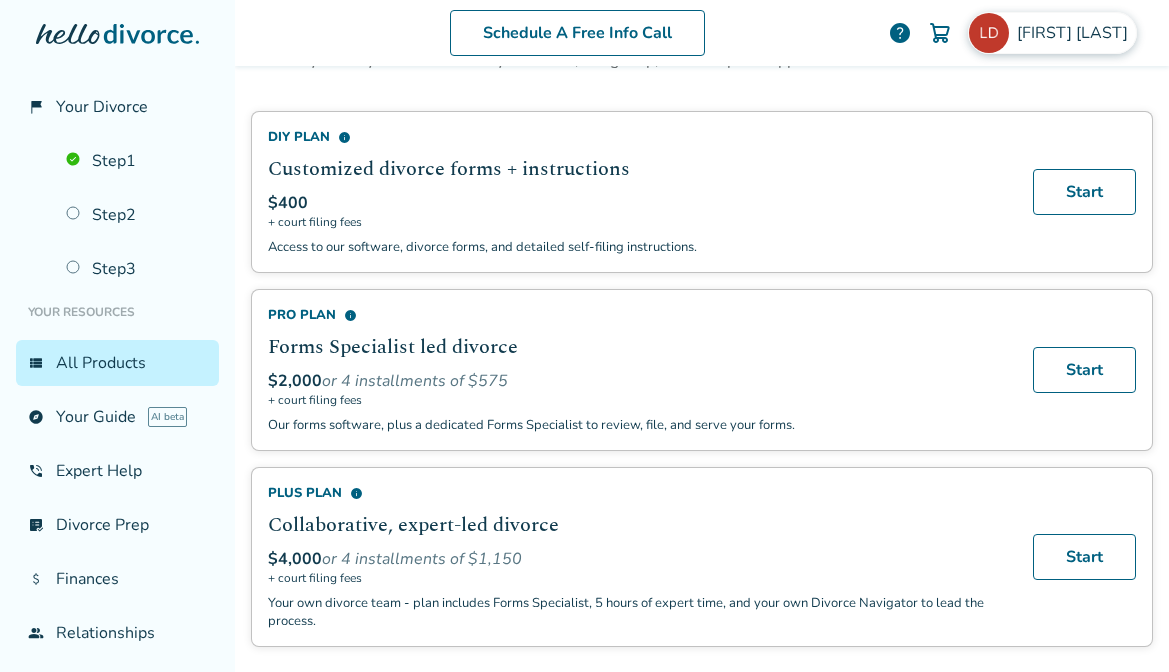 click on "[FIRST]   [LAST]" at bounding box center [1052, 33] 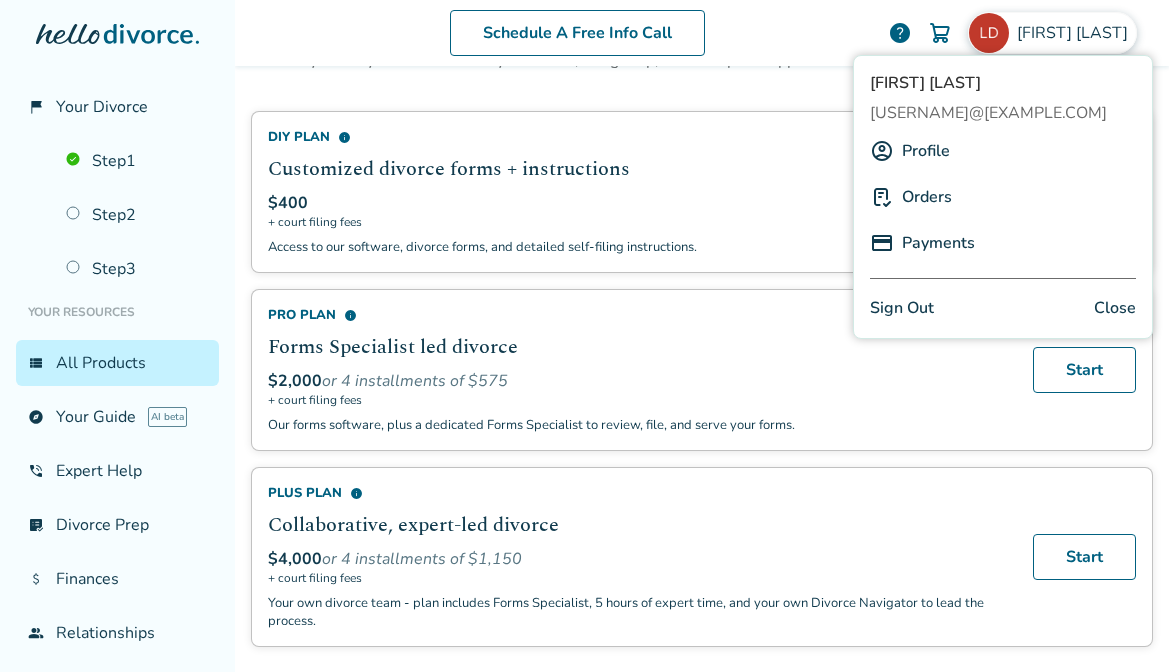click on "Profile" at bounding box center [926, 151] 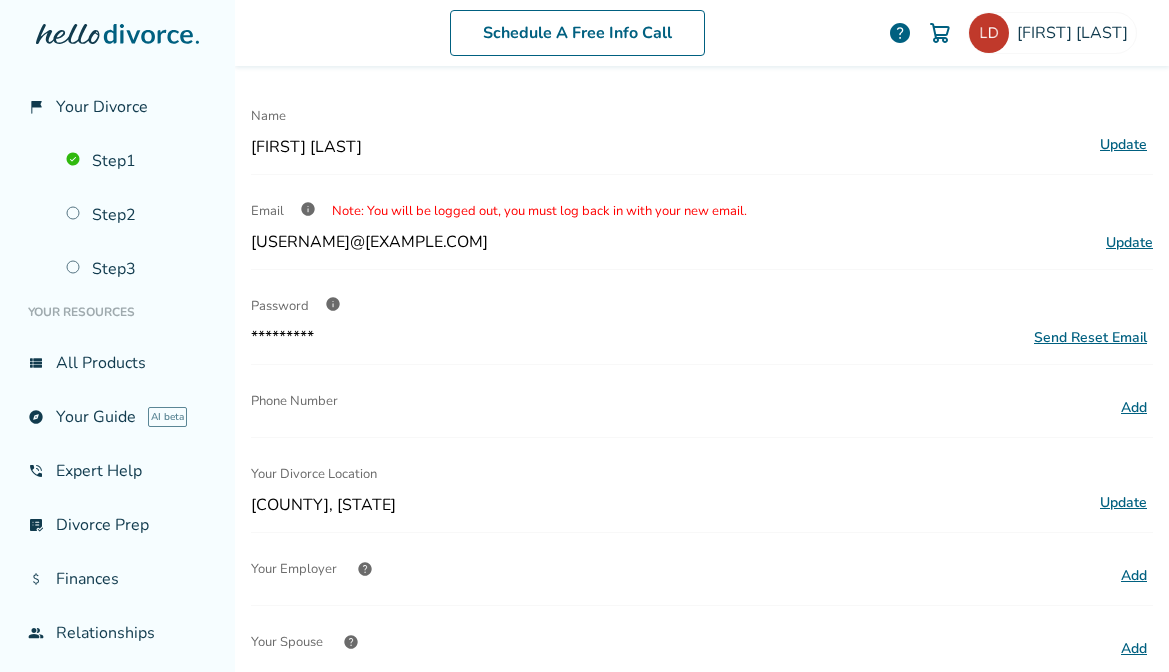 scroll, scrollTop: 66, scrollLeft: 0, axis: vertical 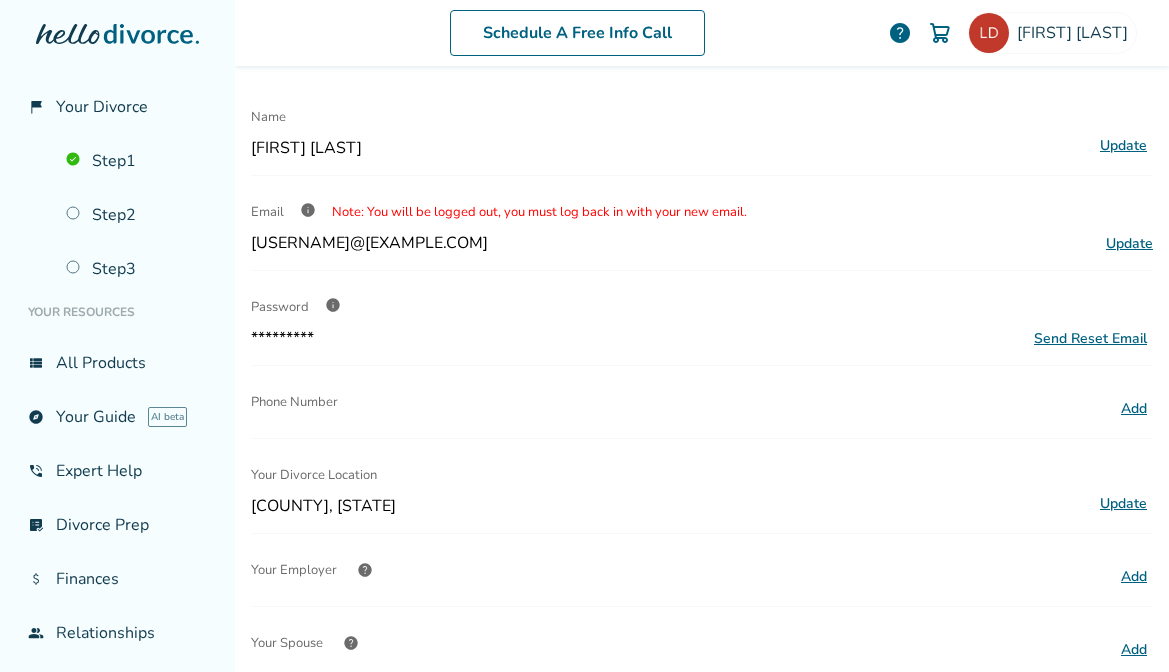click on "Add" at bounding box center [1134, 409] 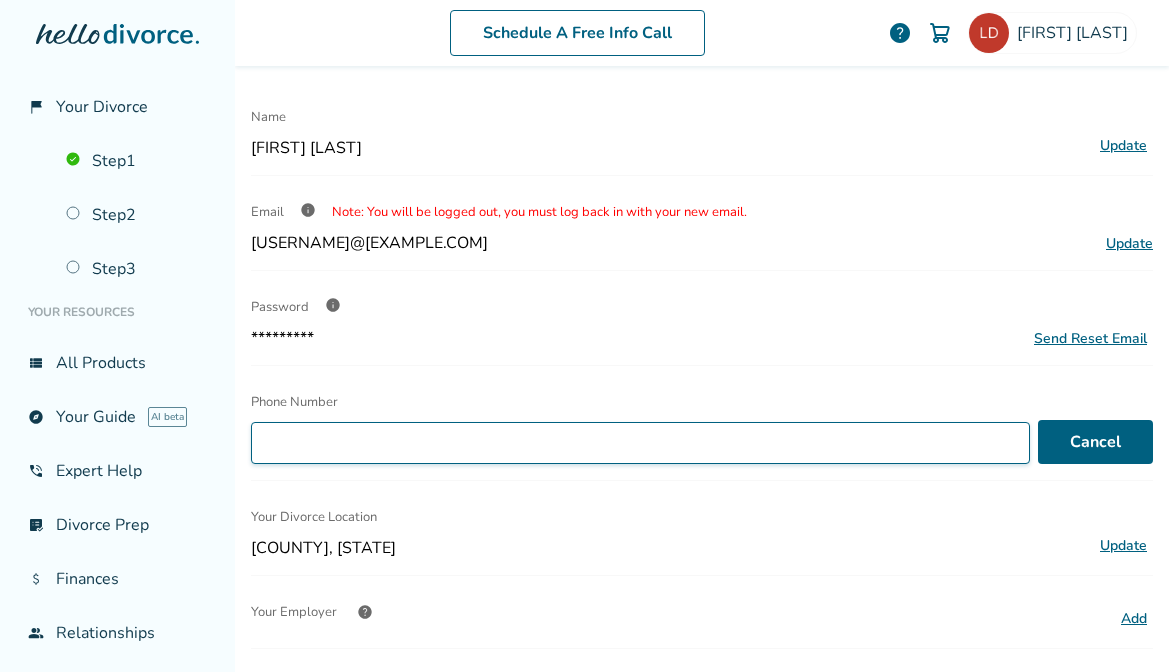 click on "Phone Number" at bounding box center (640, 443) 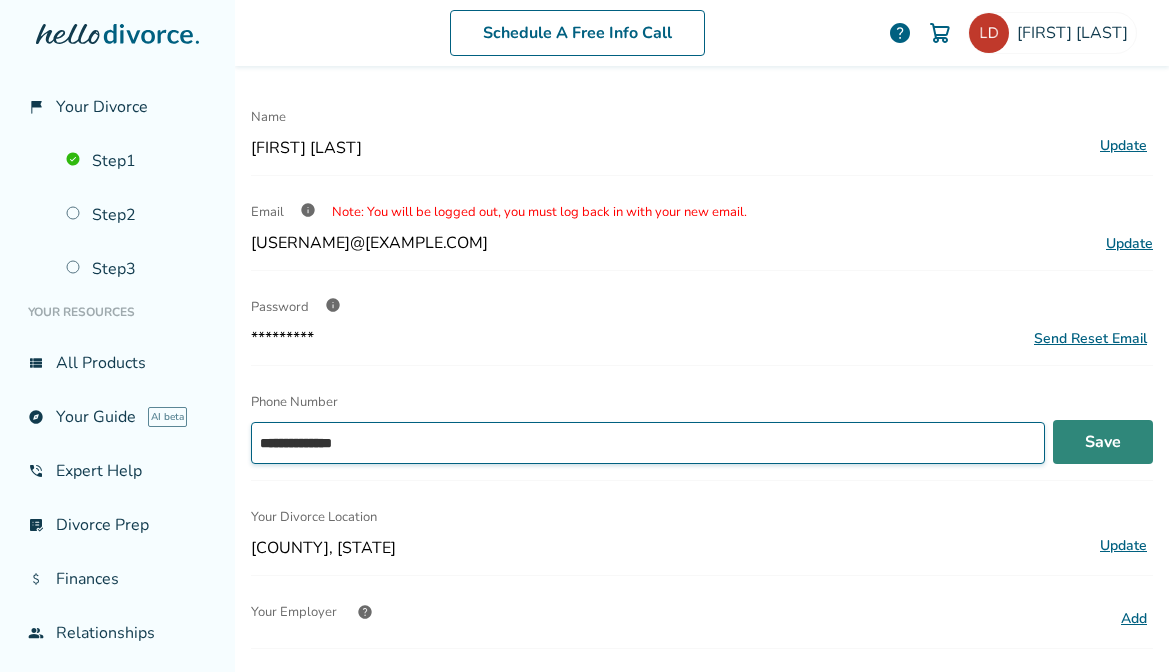 type on "**********" 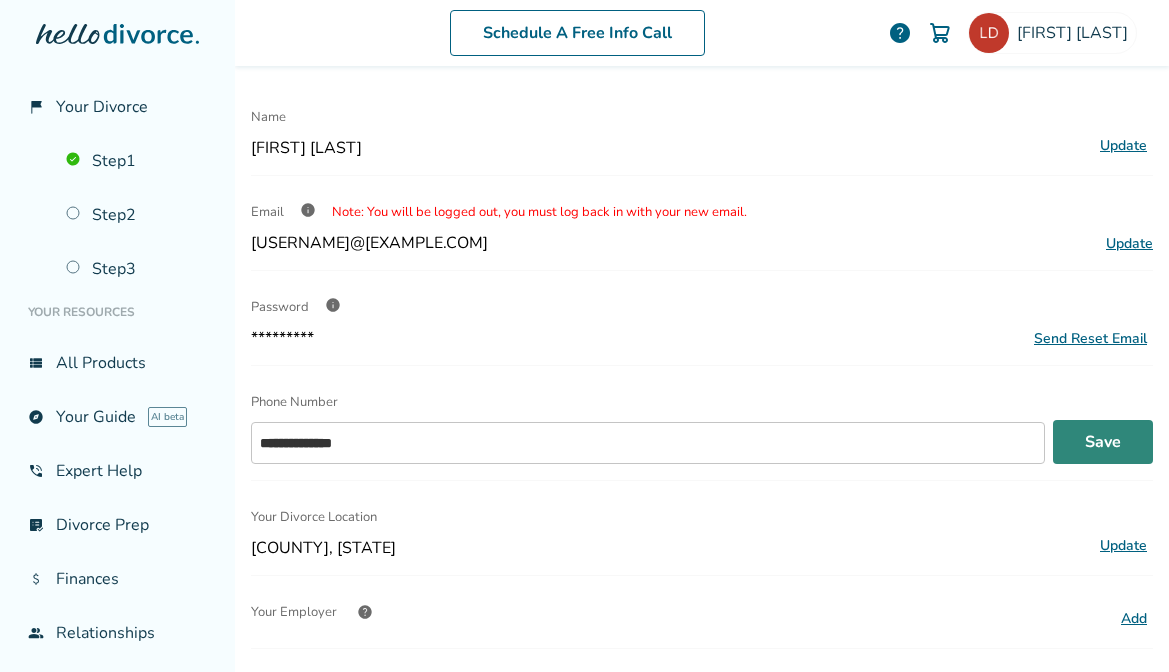 click on "Save" at bounding box center [1103, 442] 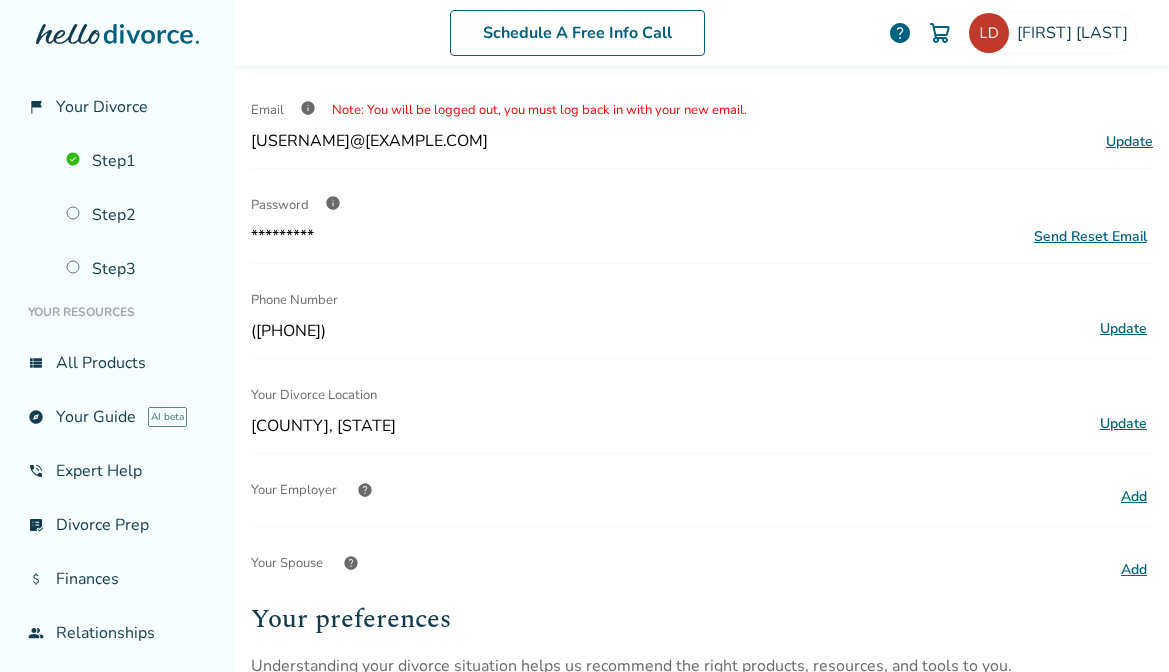 scroll, scrollTop: 197, scrollLeft: 0, axis: vertical 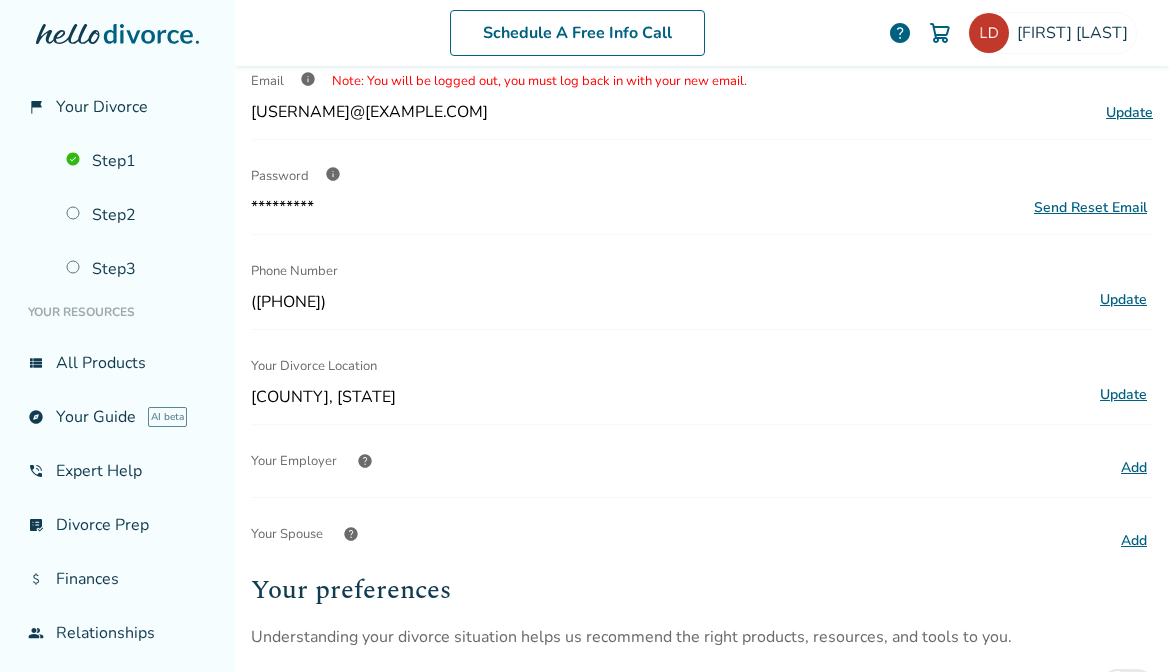 click on "Add" at bounding box center [1134, 468] 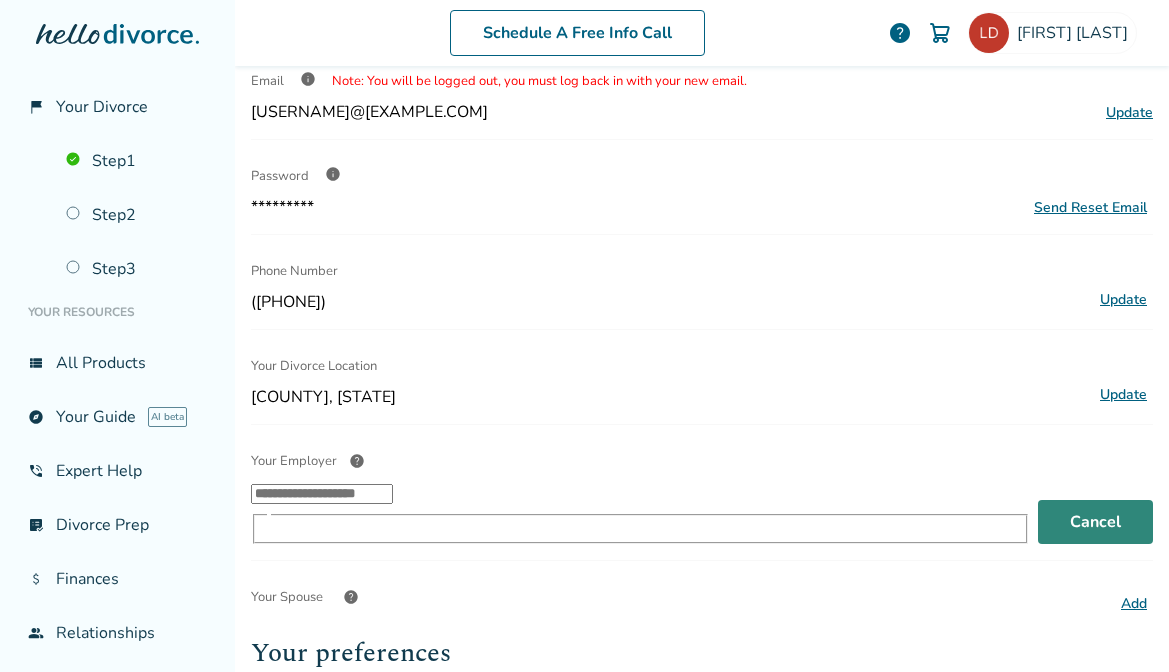 click on "​" at bounding box center [640, 512] 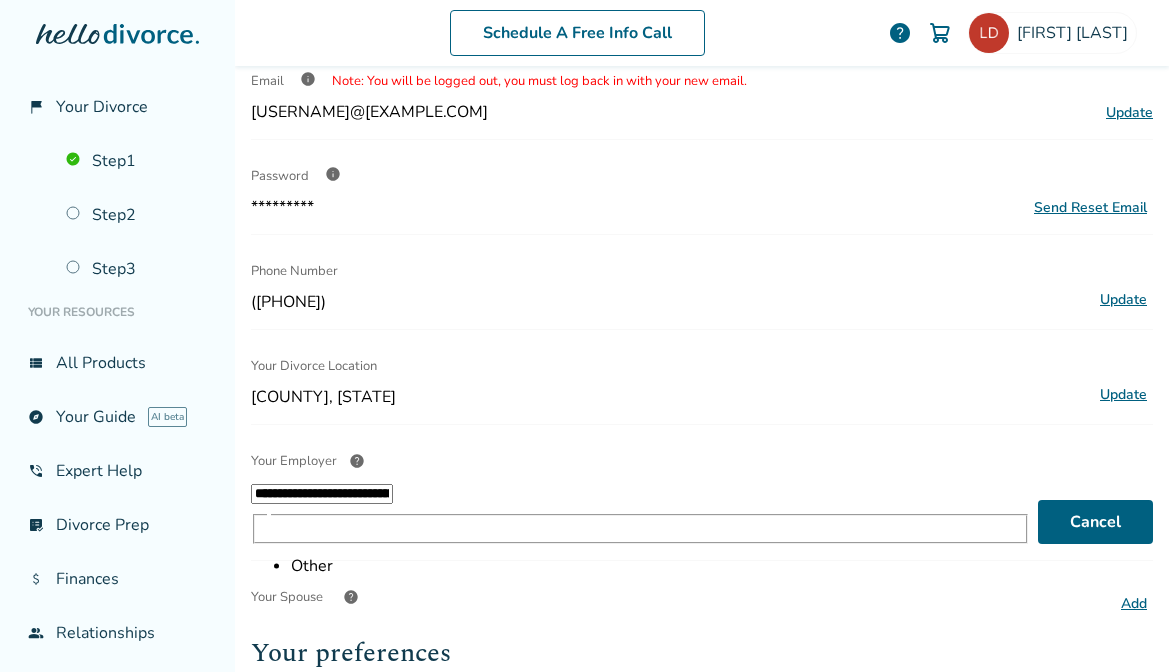 click on "Other" at bounding box center (661, 566) 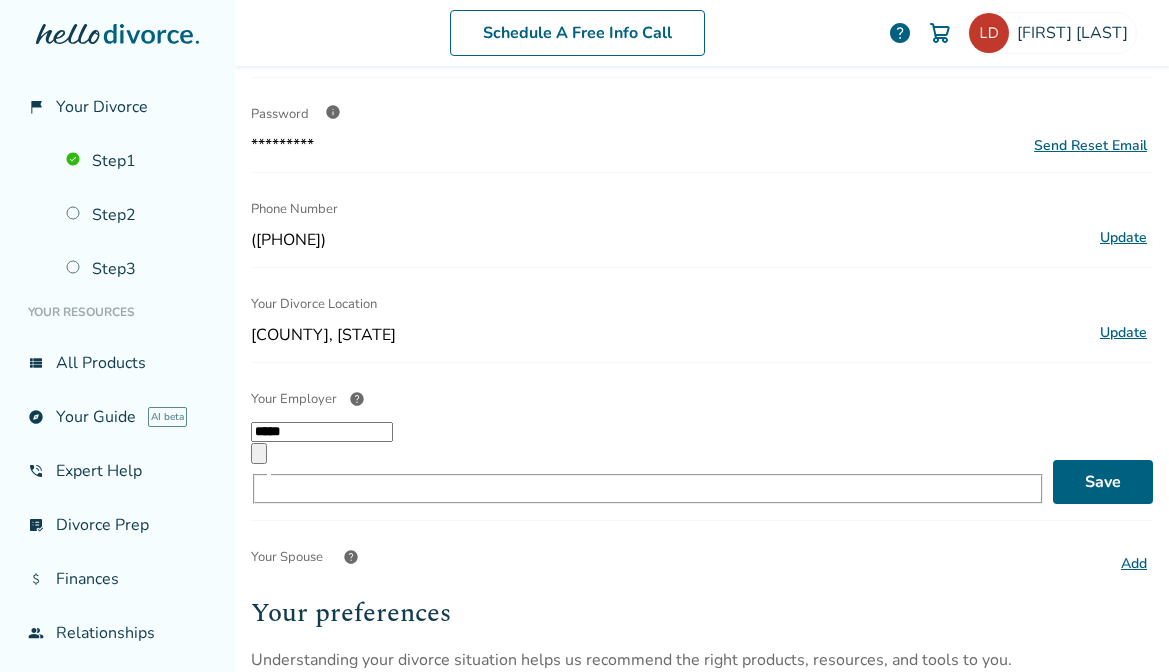 scroll, scrollTop: 342, scrollLeft: 0, axis: vertical 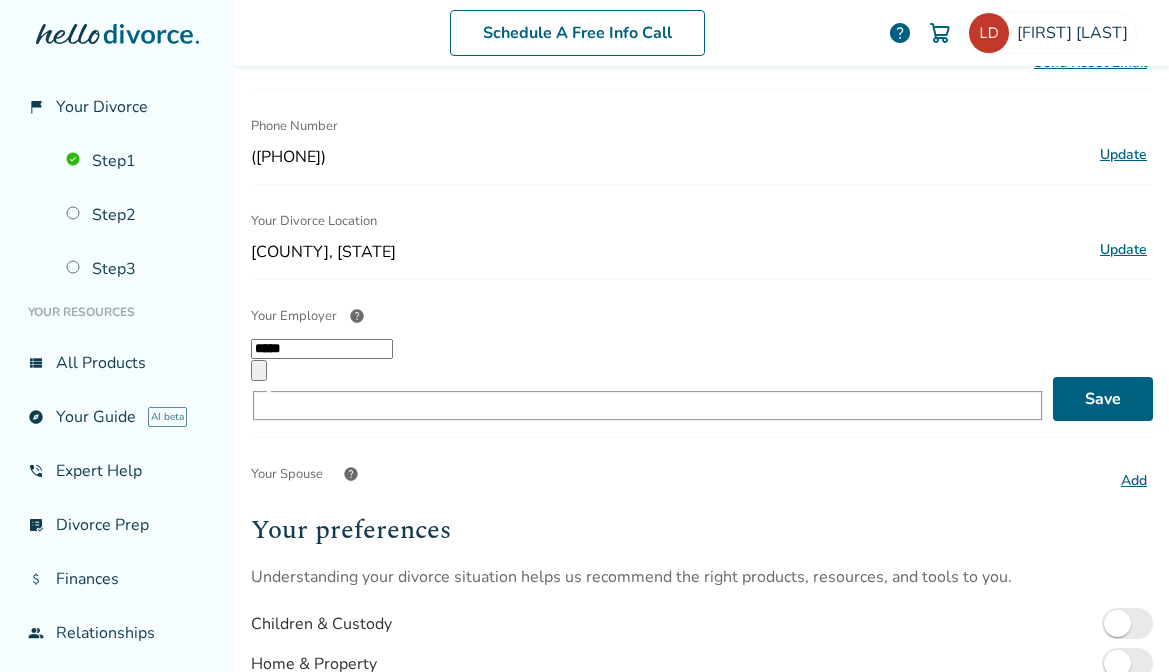 click on "Your Spouse   help" at bounding box center [679, 474] 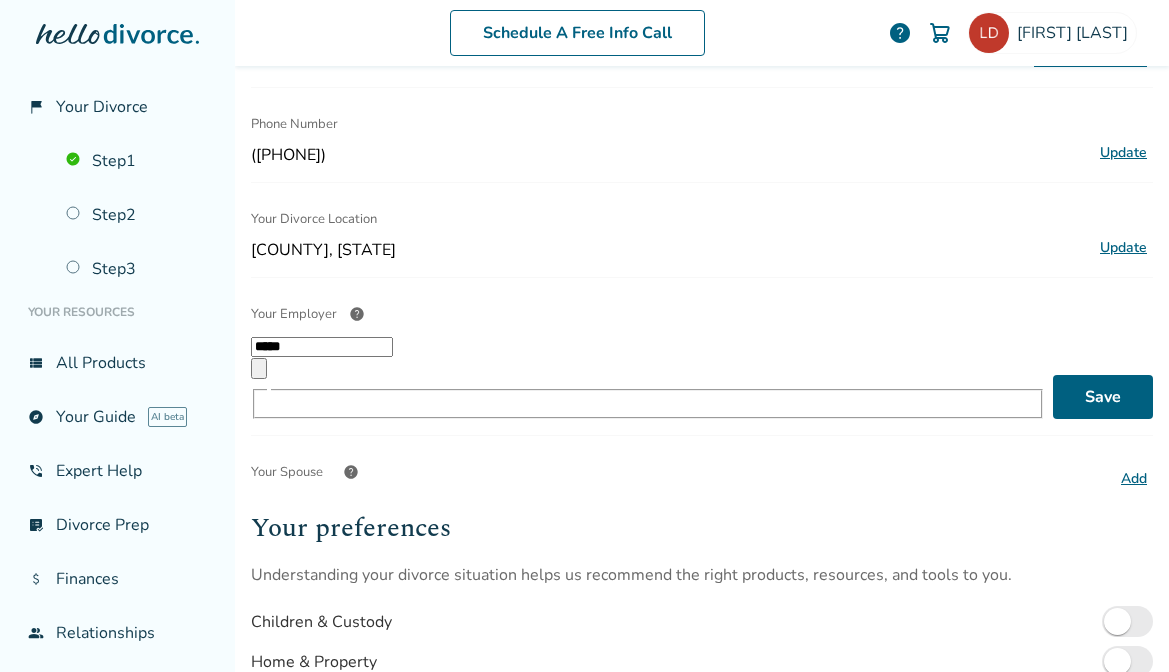 click on "Add" at bounding box center (1134, 479) 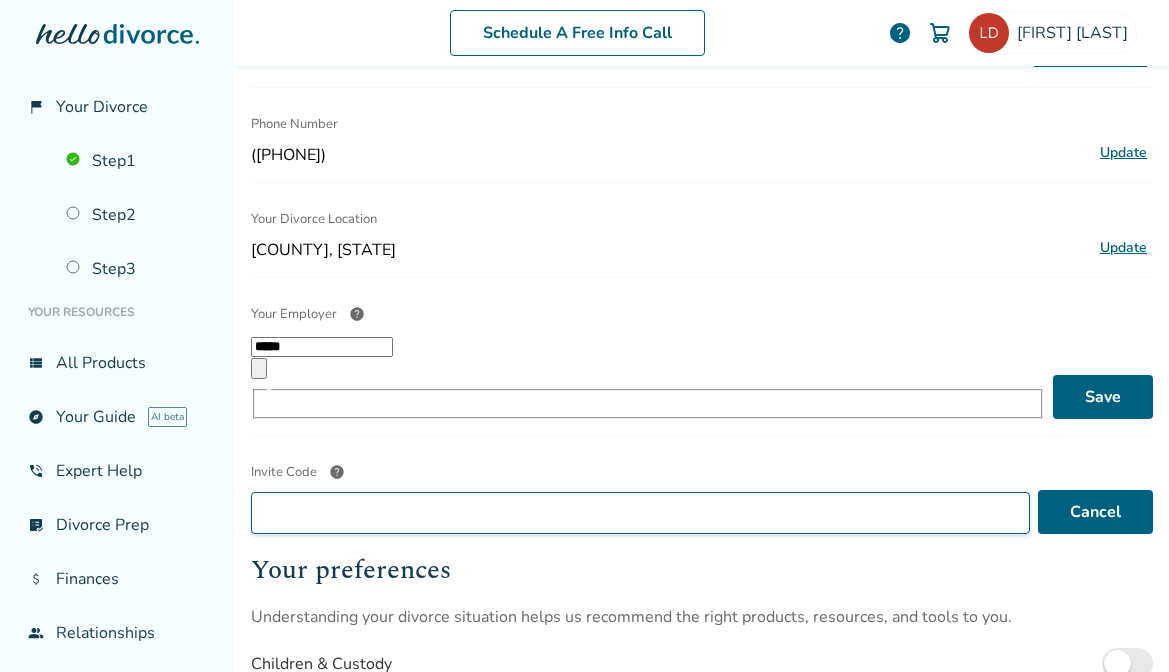 click on "Invite Code   help" at bounding box center [640, 513] 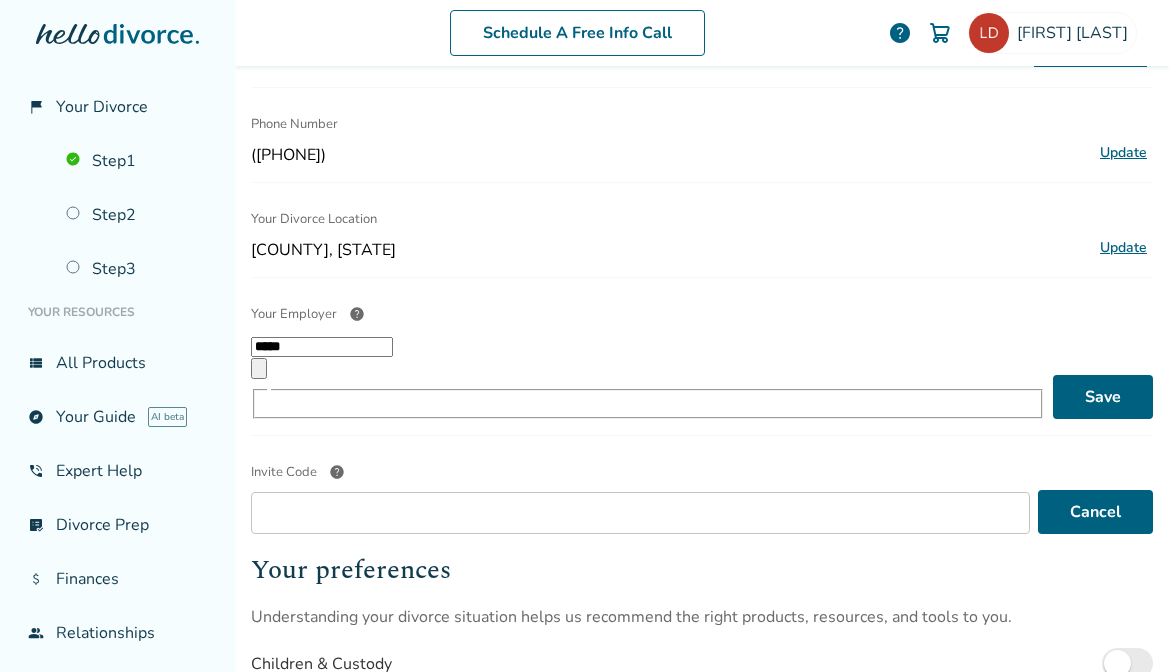 click on "help" at bounding box center [337, 472] 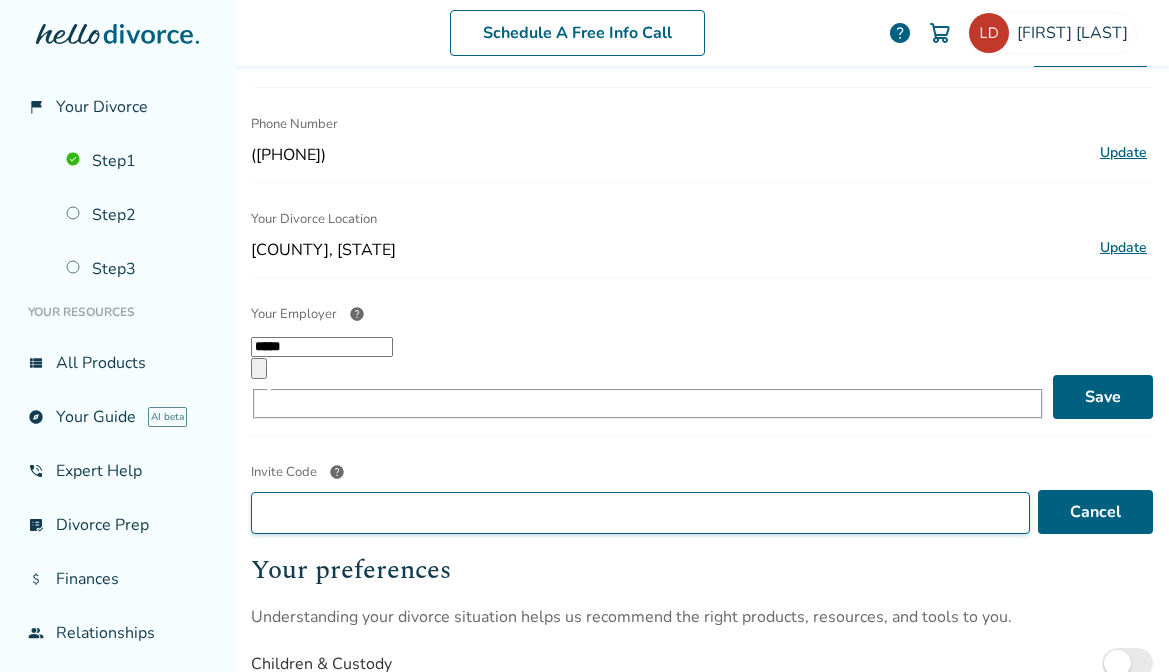 click on "Invite Code   help" at bounding box center (640, 513) 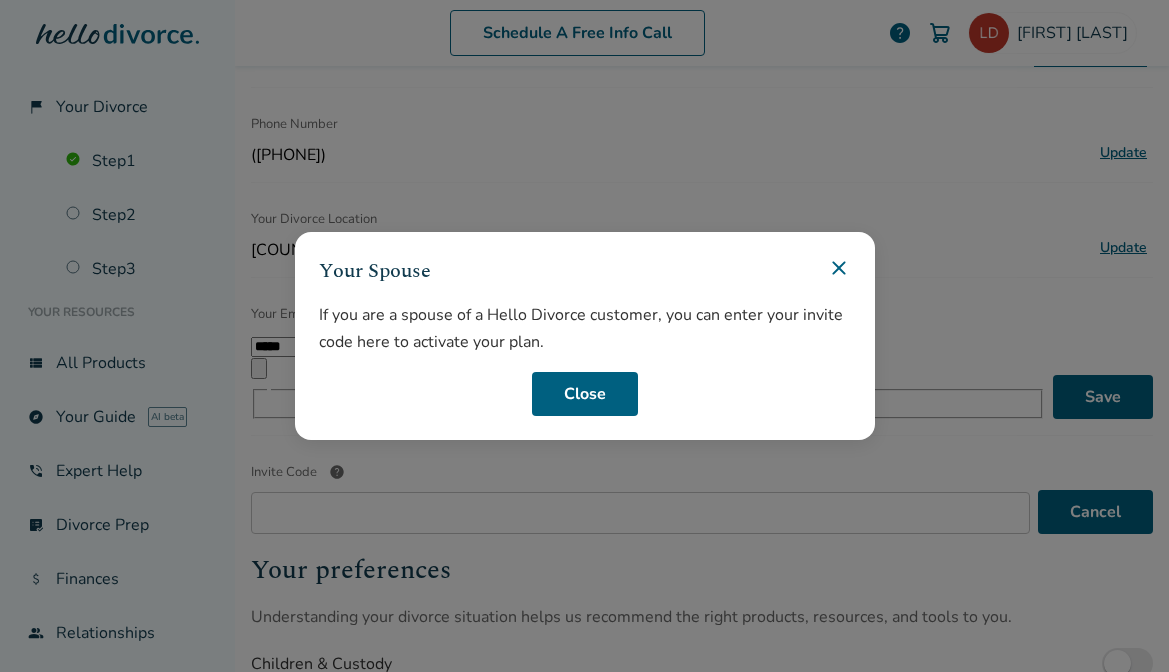 click 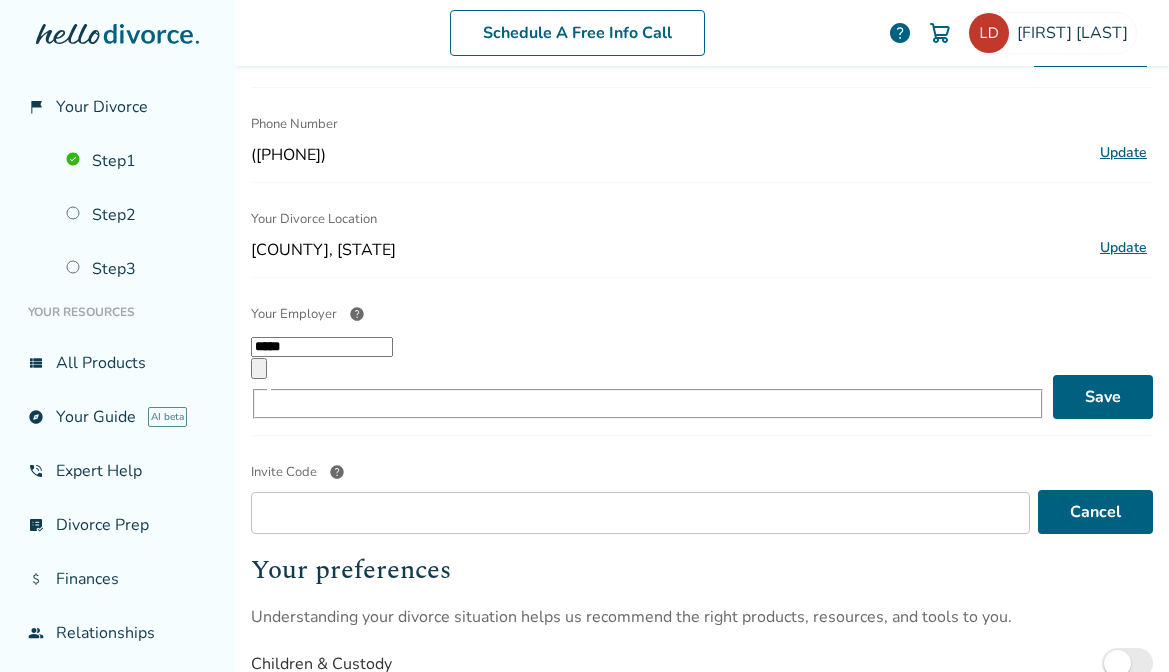 click on "help" at bounding box center [357, 314] 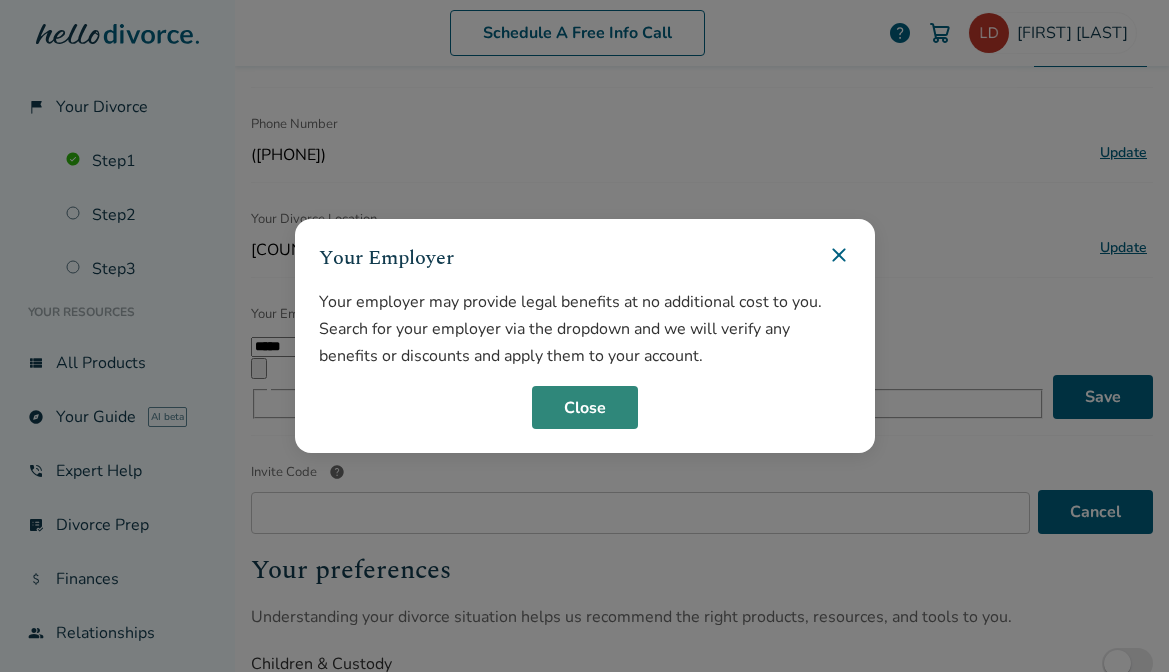 click on "Close" at bounding box center (585, 408) 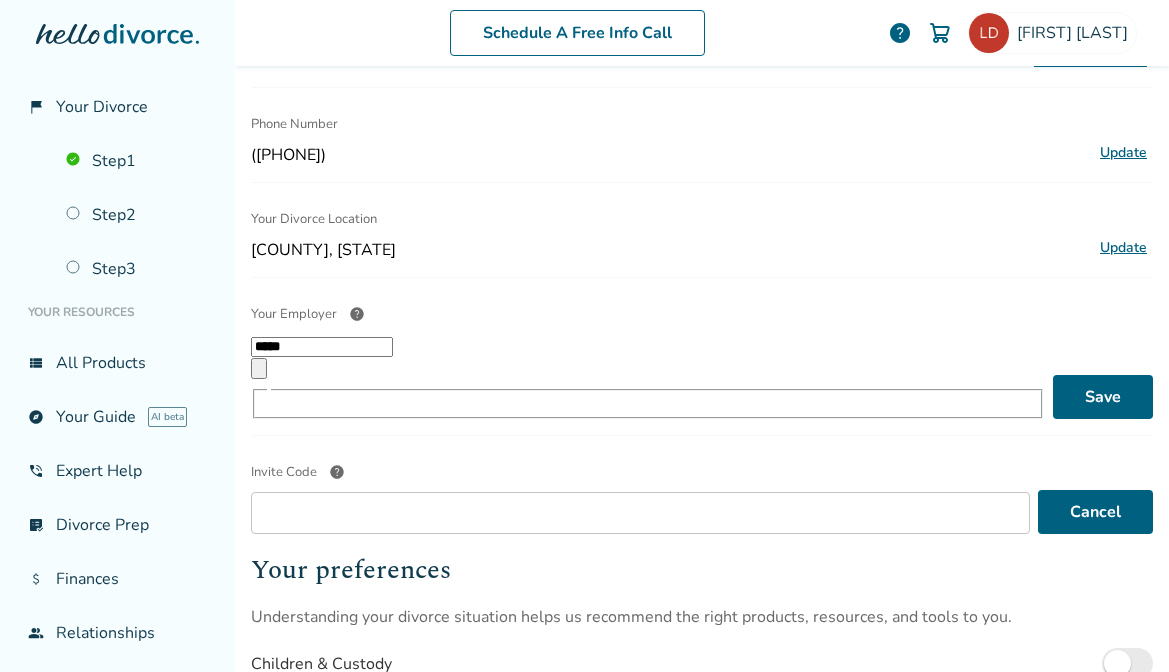 click on "*****" at bounding box center [322, 347] 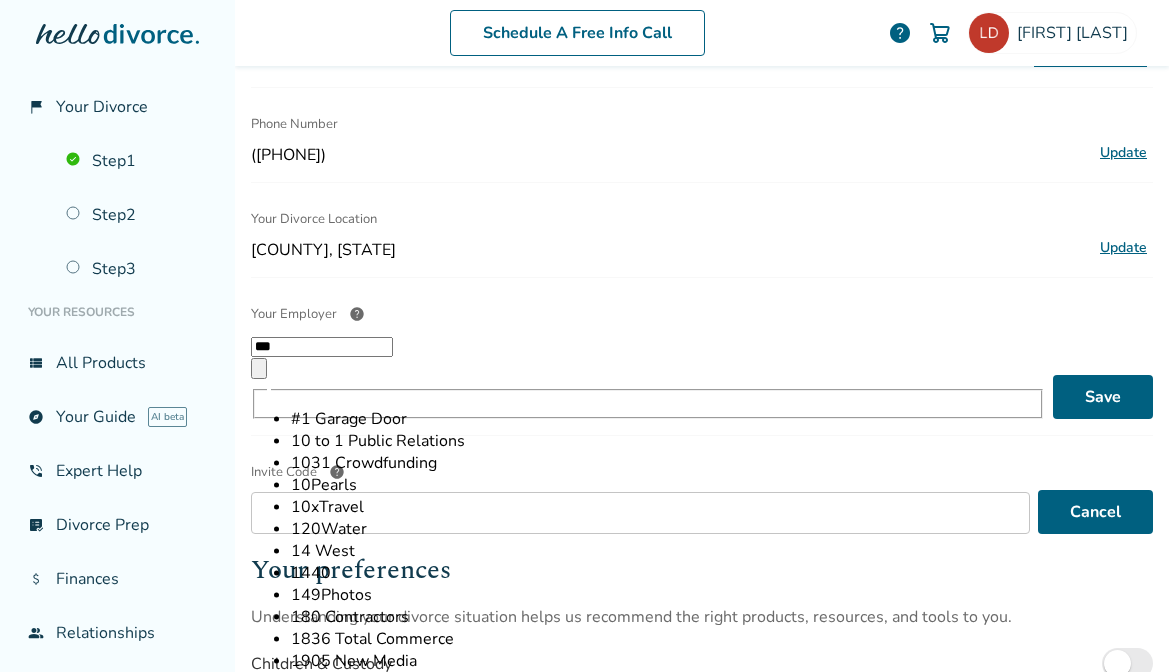 type on "****" 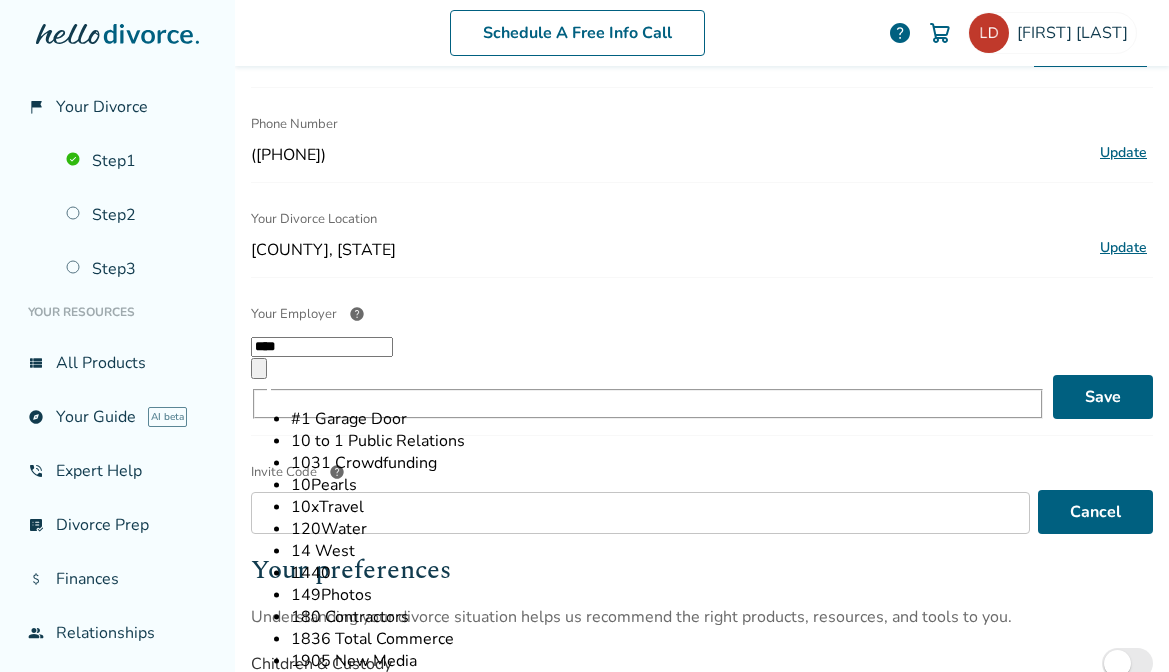 click 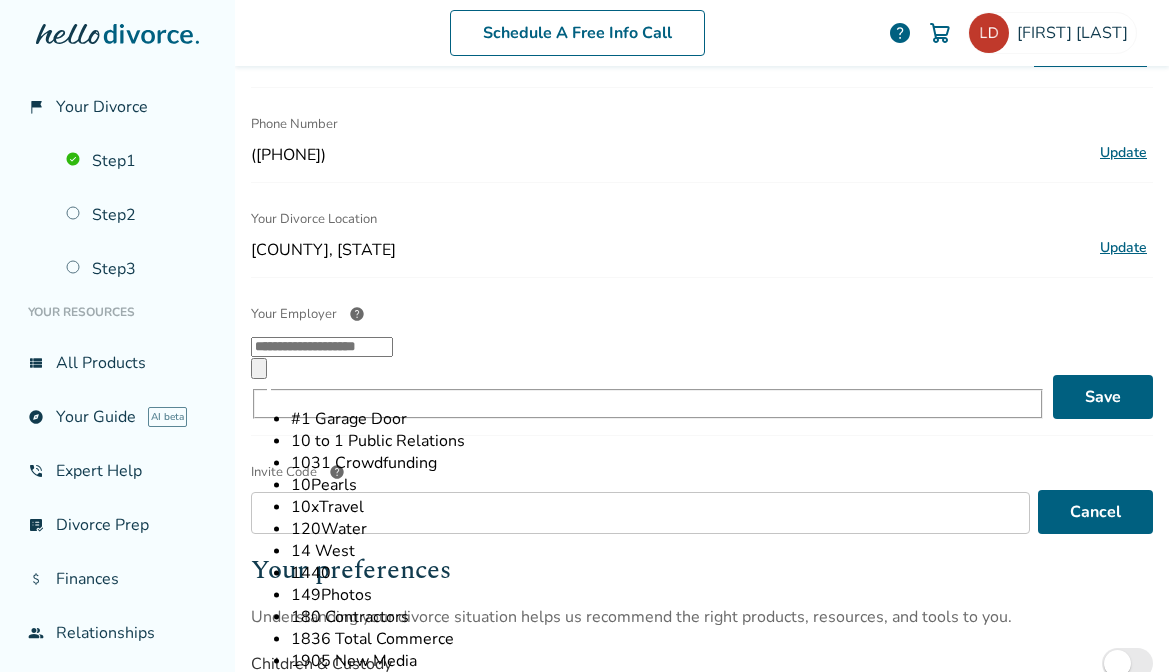 type 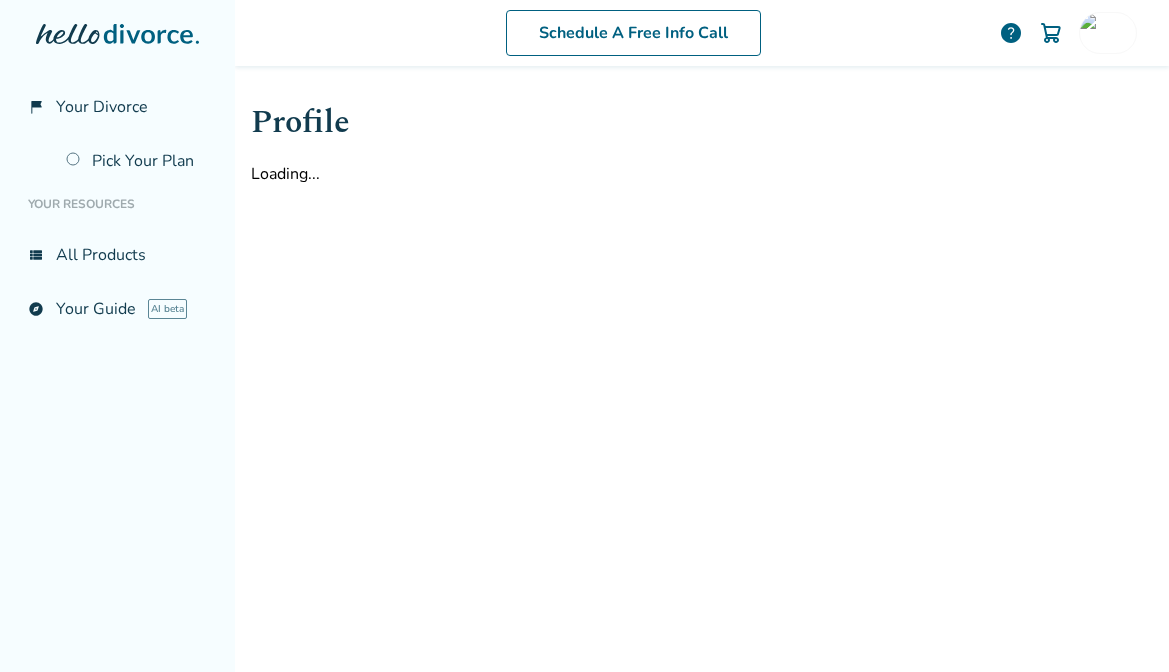 scroll, scrollTop: 0, scrollLeft: 0, axis: both 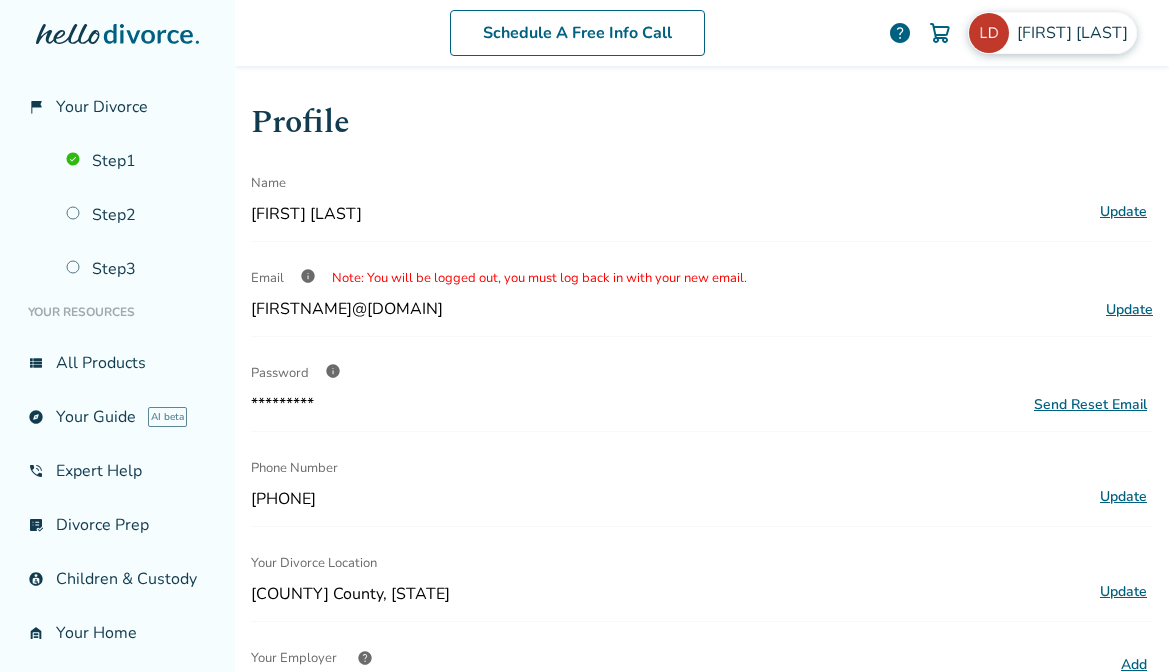 click on "[FIRST]   [LAST]" at bounding box center (1052, 33) 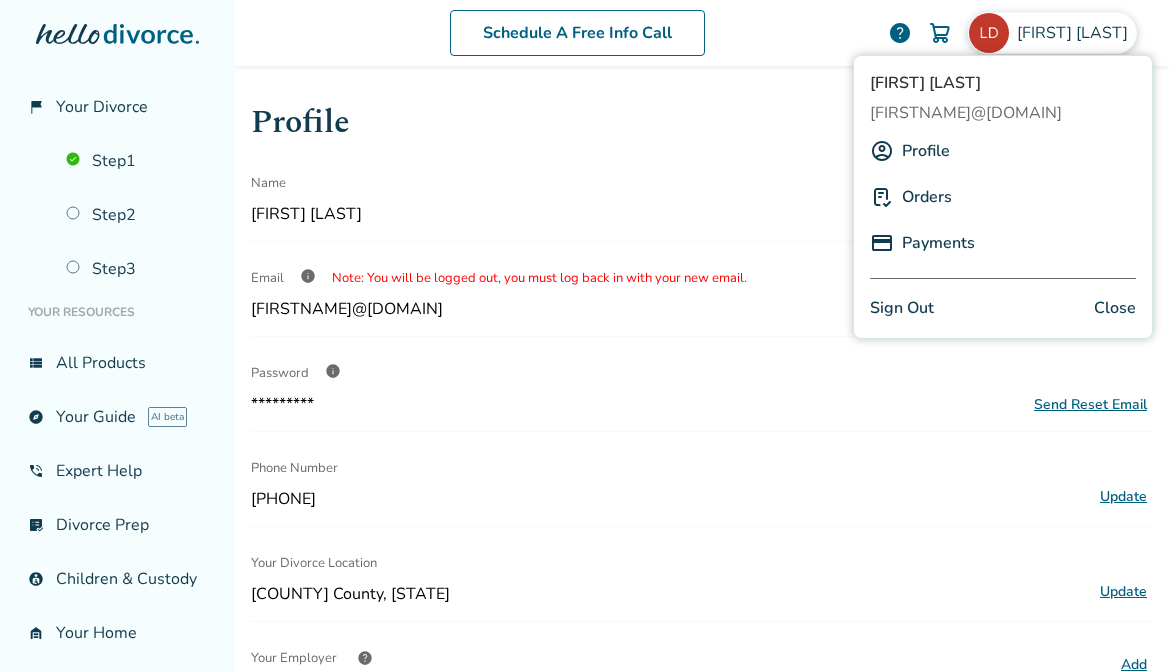 click on "Orders" at bounding box center [927, 197] 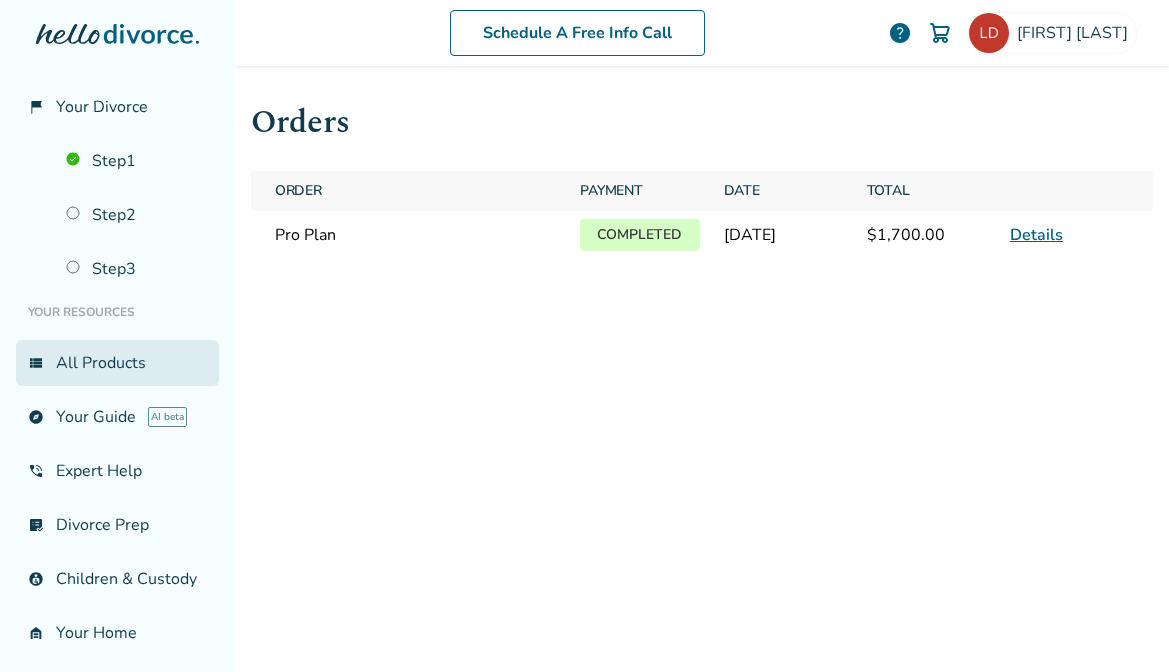 click on "view_list All Products" at bounding box center [117, 363] 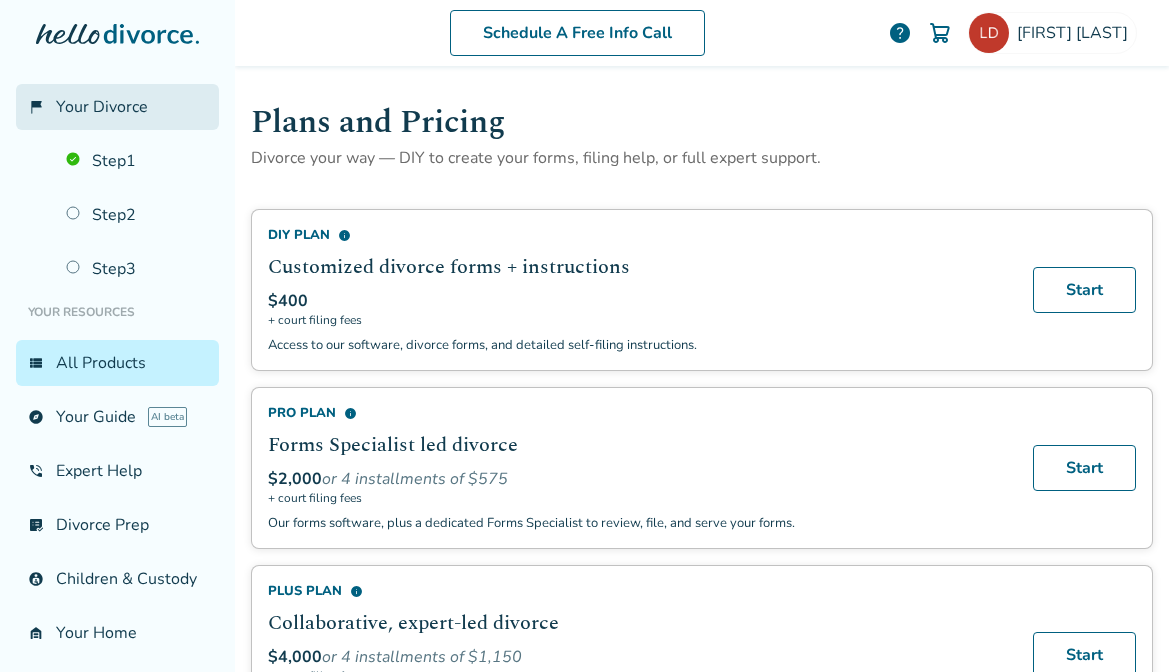 click on "Your Divorce" at bounding box center [102, 107] 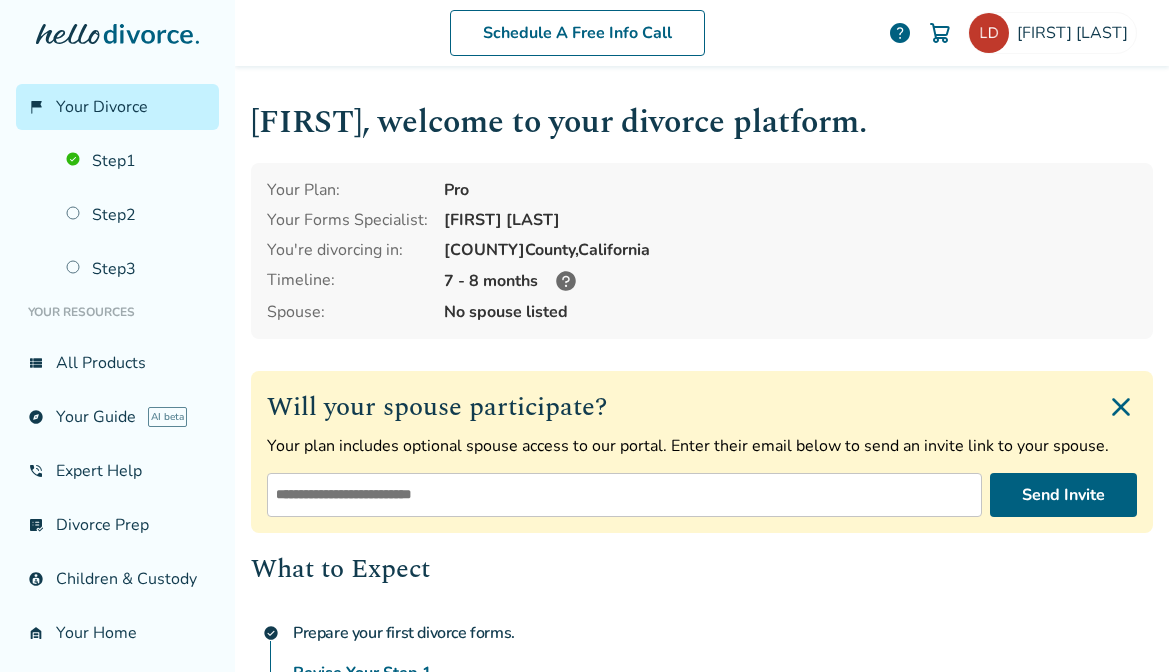 click at bounding box center (624, 495) 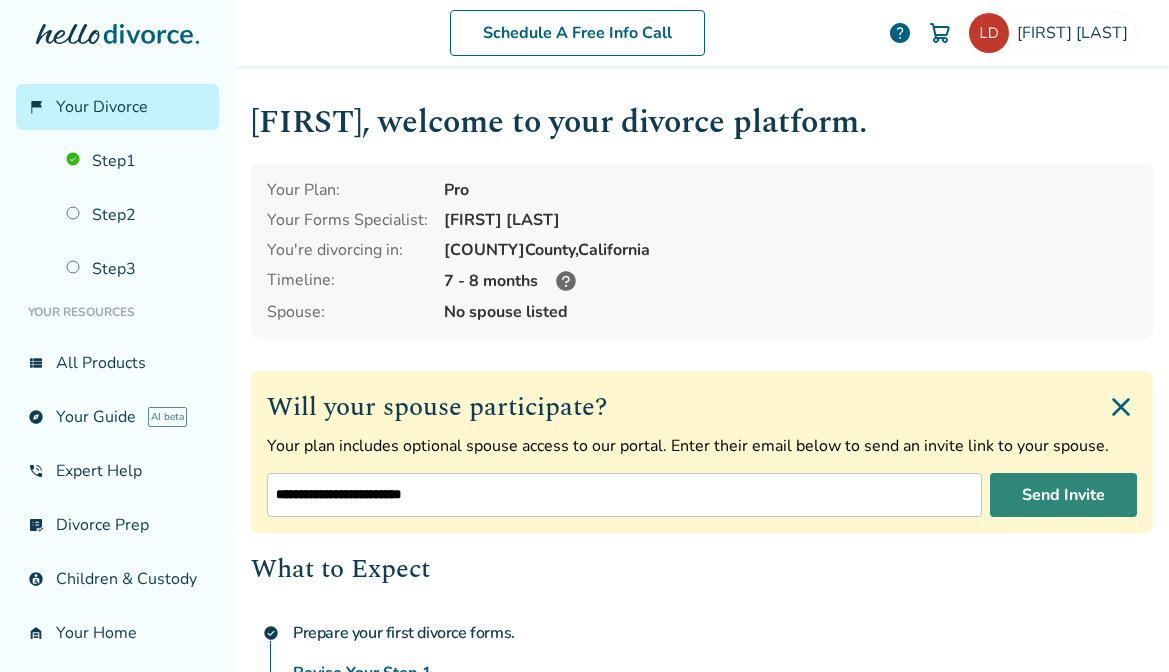 type on "**********" 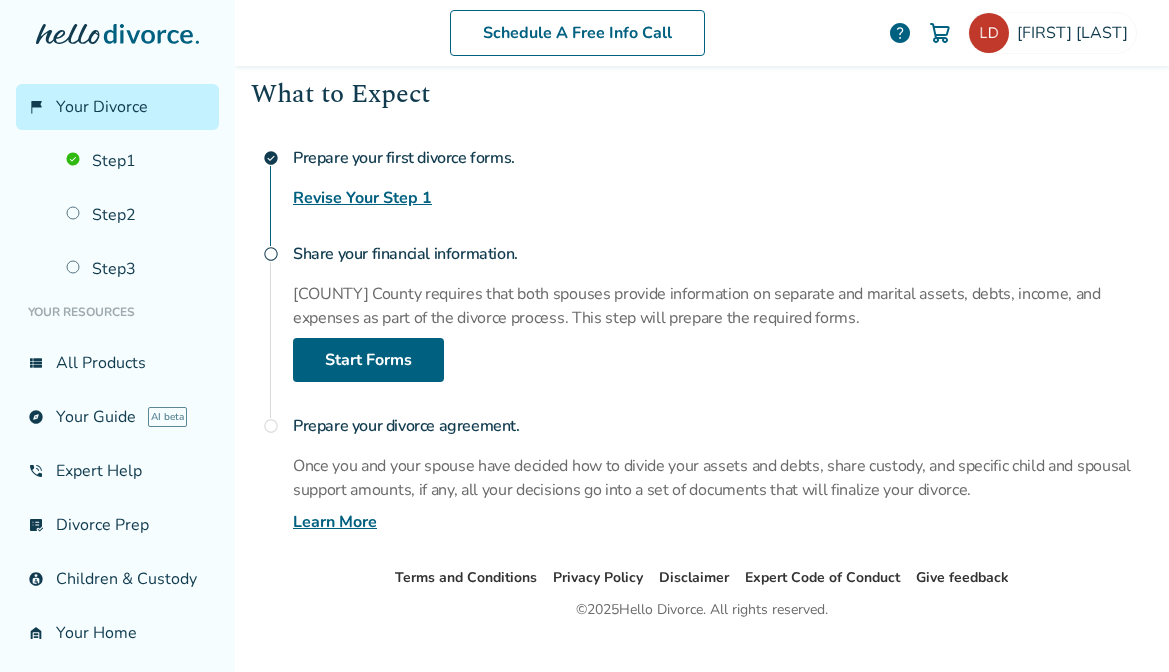 scroll, scrollTop: 450, scrollLeft: 0, axis: vertical 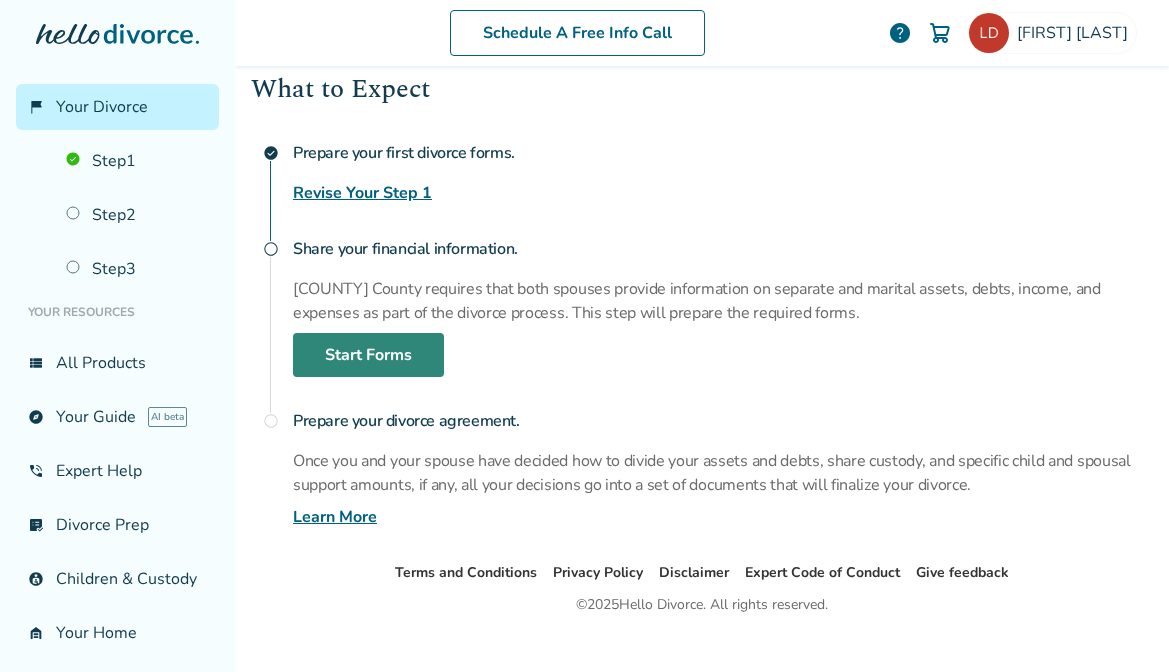 click on "Start Forms" at bounding box center (368, 355) 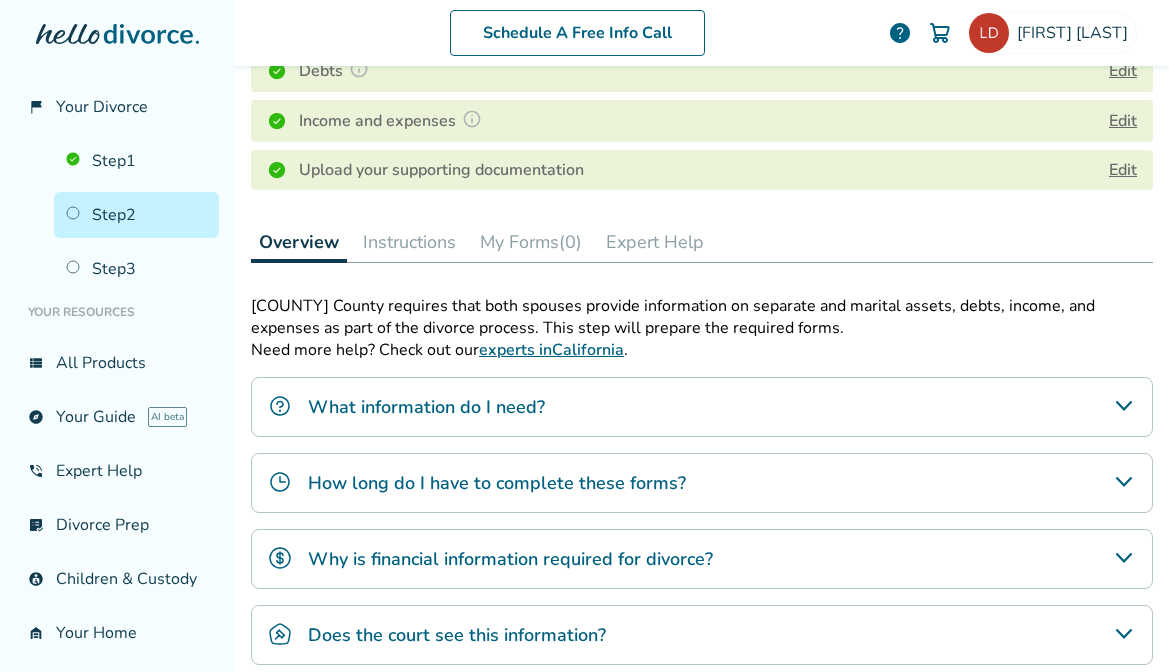 scroll, scrollTop: 371, scrollLeft: 0, axis: vertical 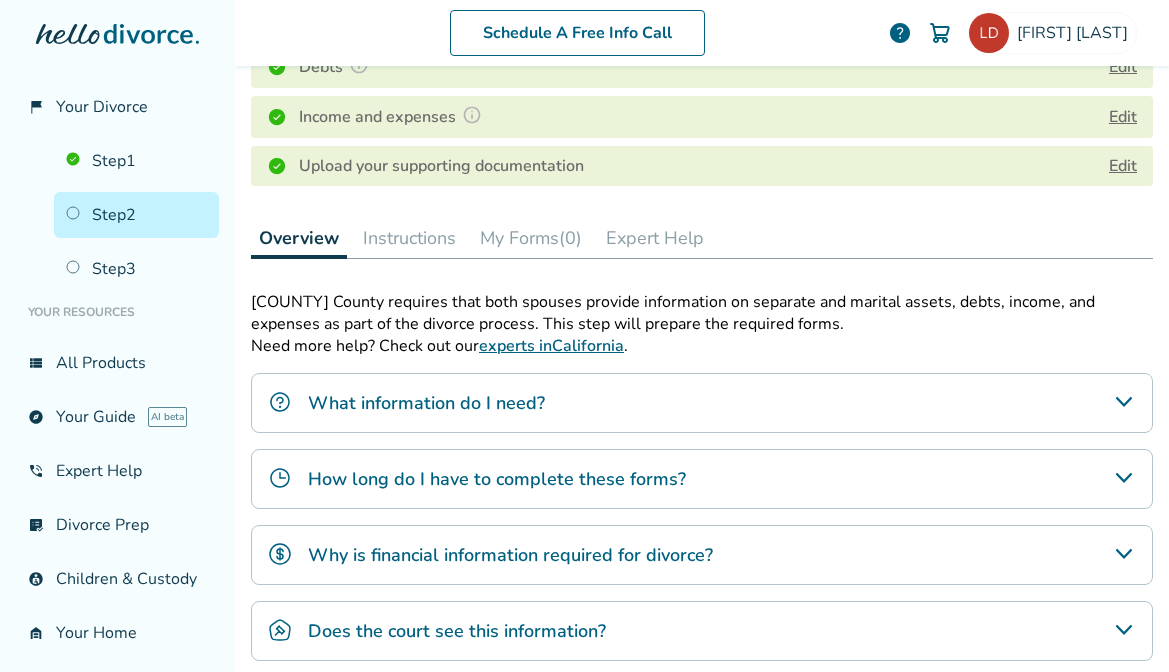 click on "Instructions" at bounding box center [409, 238] 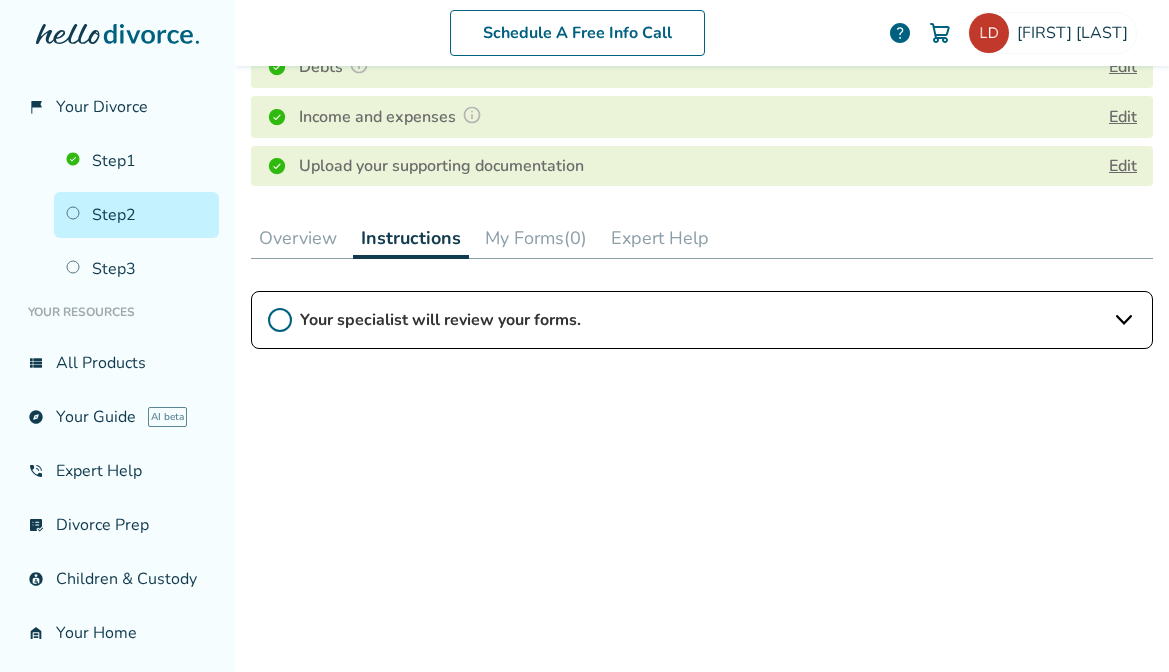 click on "Your specialist will review your forms." at bounding box center (702, 320) 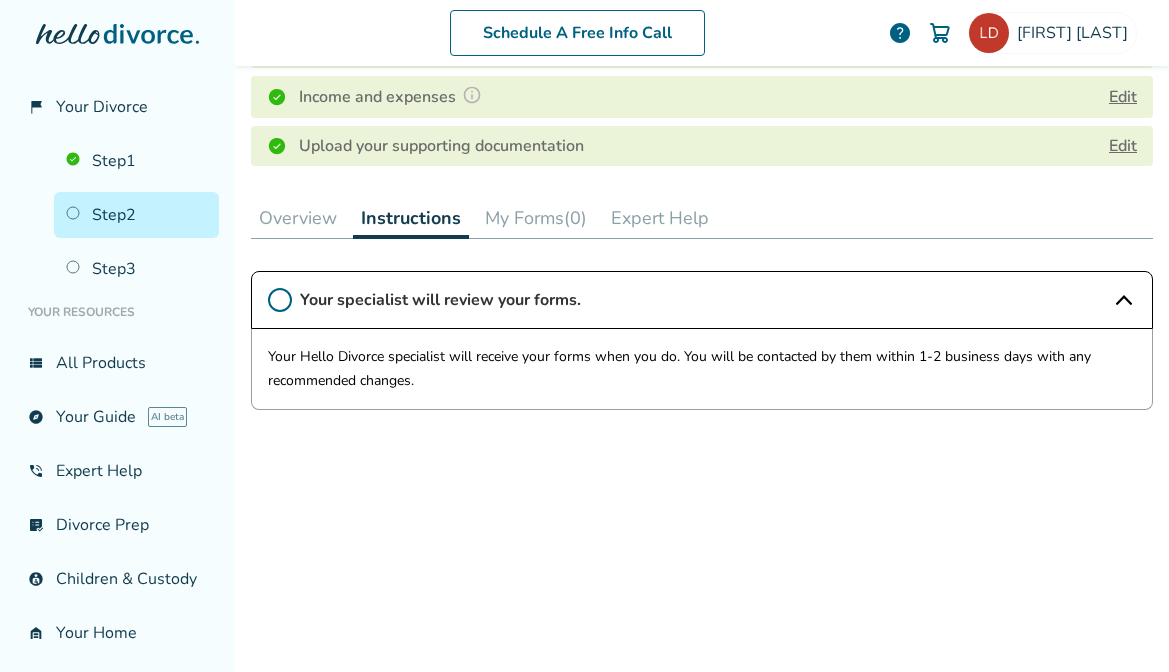 scroll, scrollTop: 393, scrollLeft: 0, axis: vertical 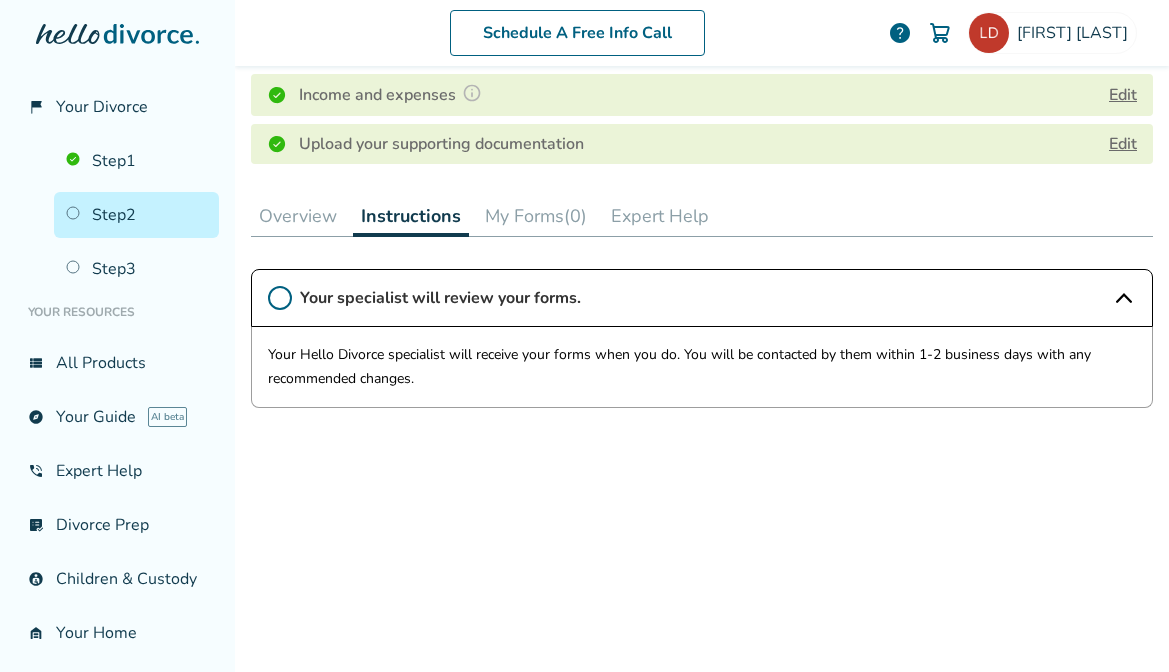 click on "My Forms  (0)" at bounding box center [536, 216] 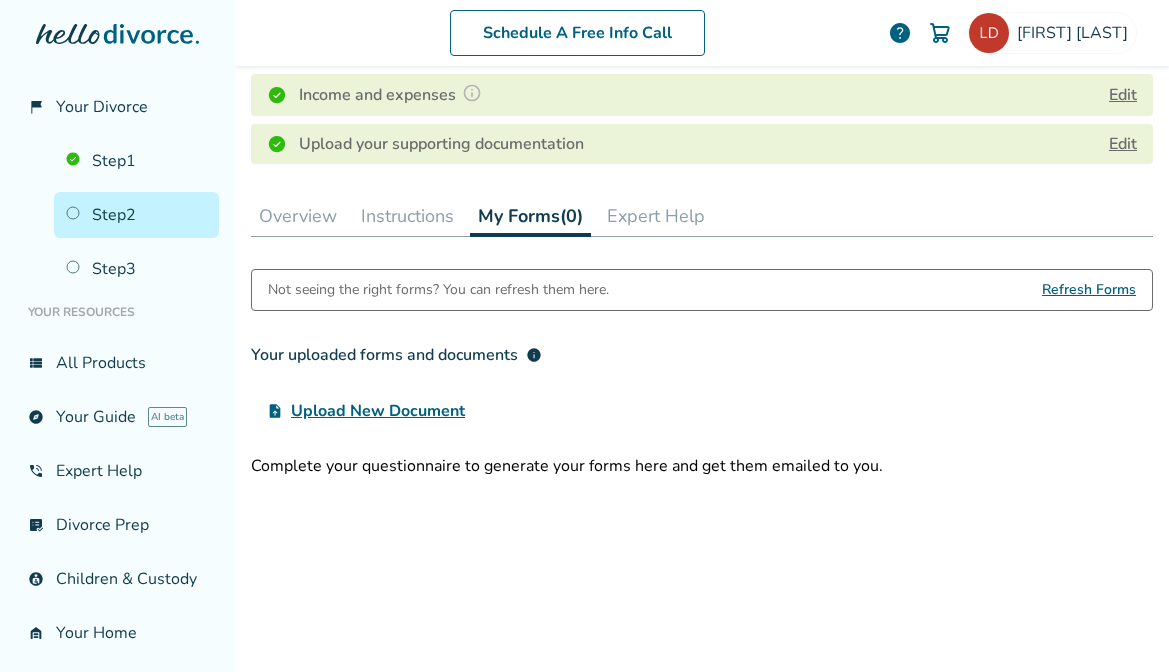 click on "Refresh Forms" at bounding box center (1089, 290) 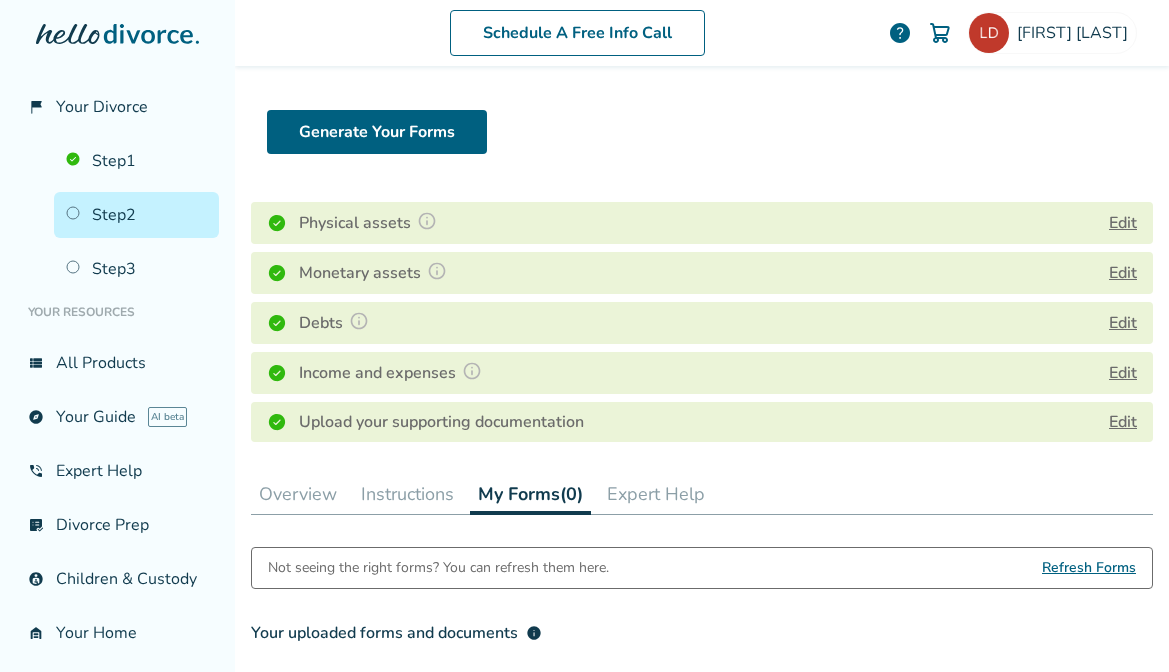 scroll, scrollTop: 152, scrollLeft: 0, axis: vertical 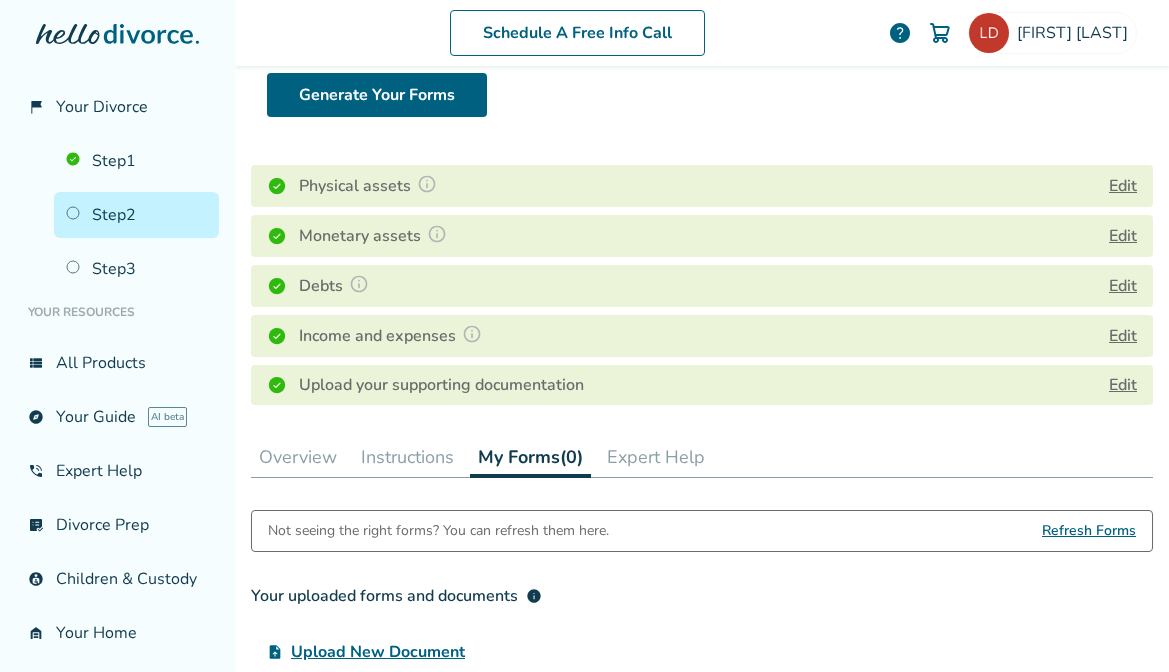 click on "Expert Help" at bounding box center [656, 457] 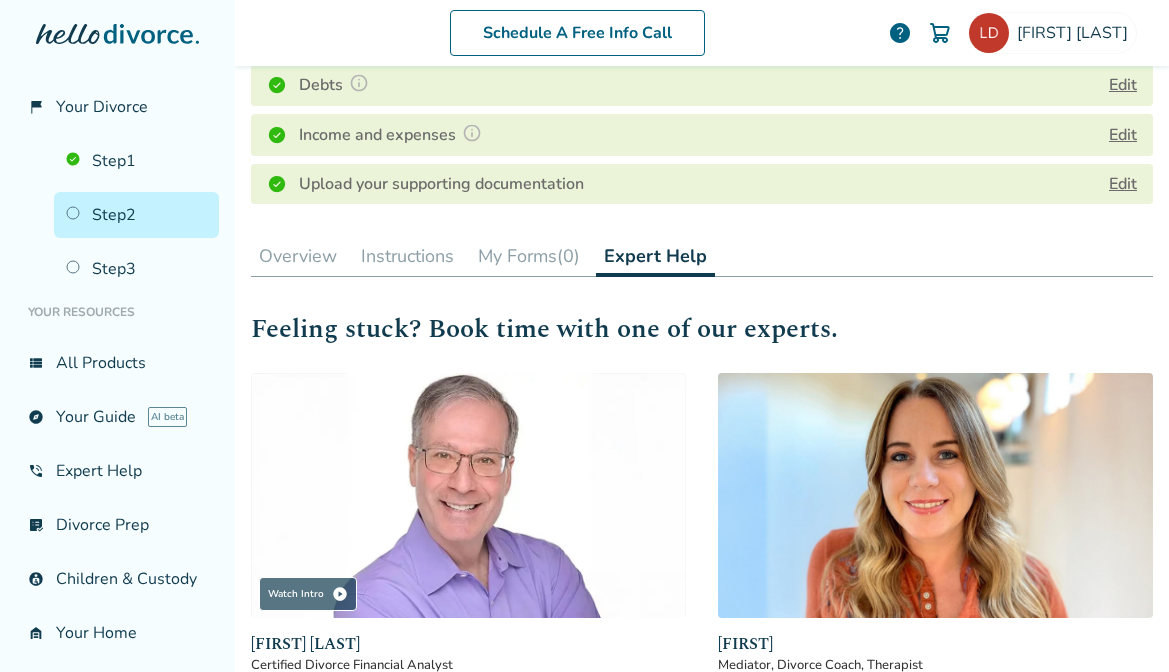 scroll, scrollTop: 358, scrollLeft: 0, axis: vertical 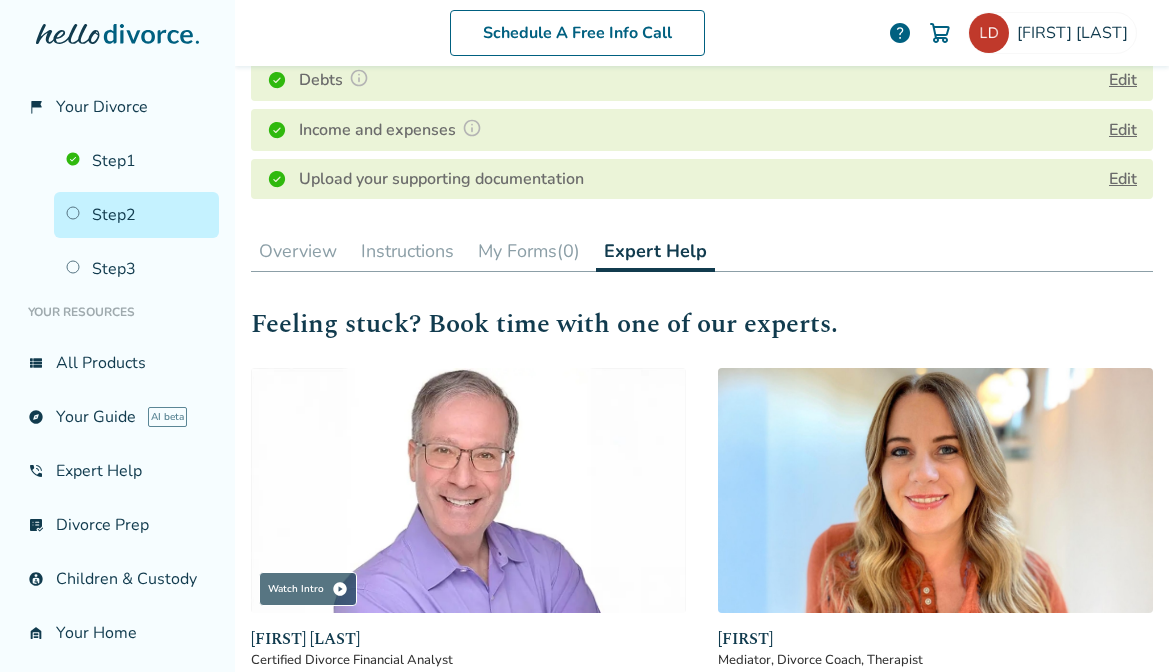 click on "Overview" at bounding box center (298, 251) 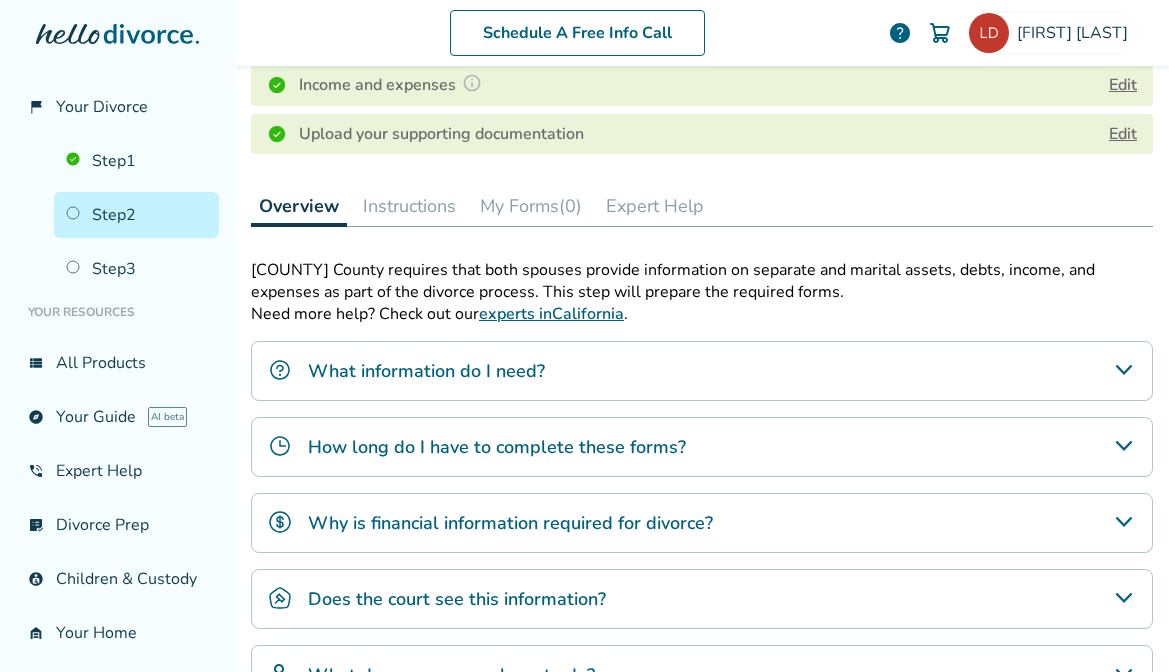 scroll, scrollTop: 423, scrollLeft: 0, axis: vertical 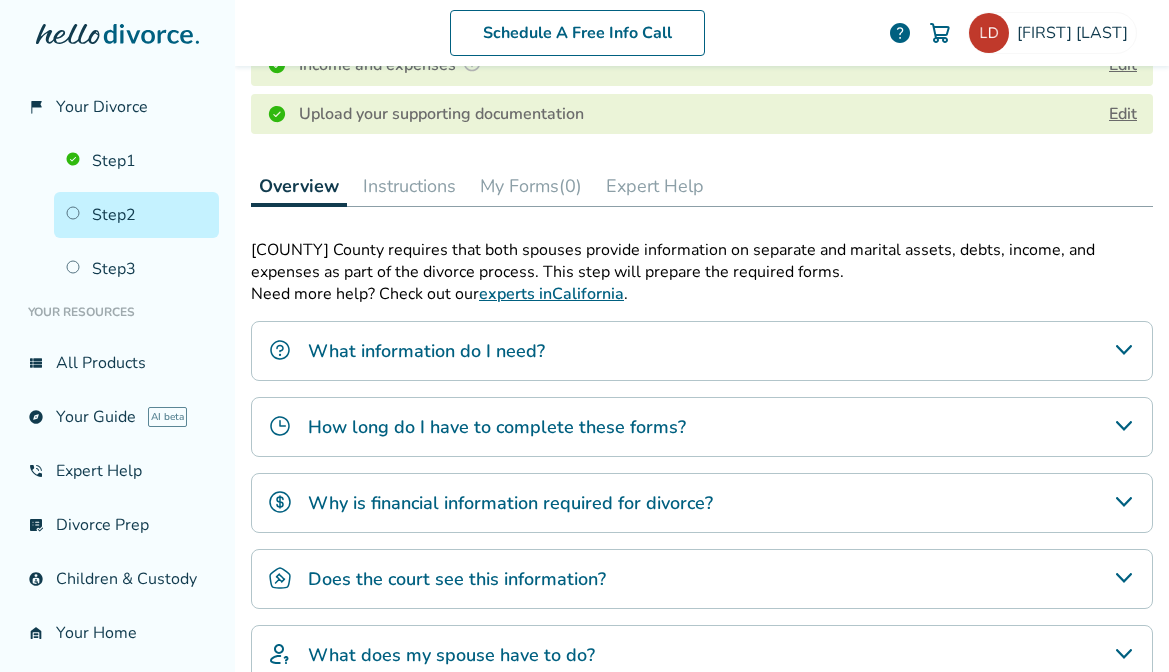 click on "What information do I need?" at bounding box center [702, 351] 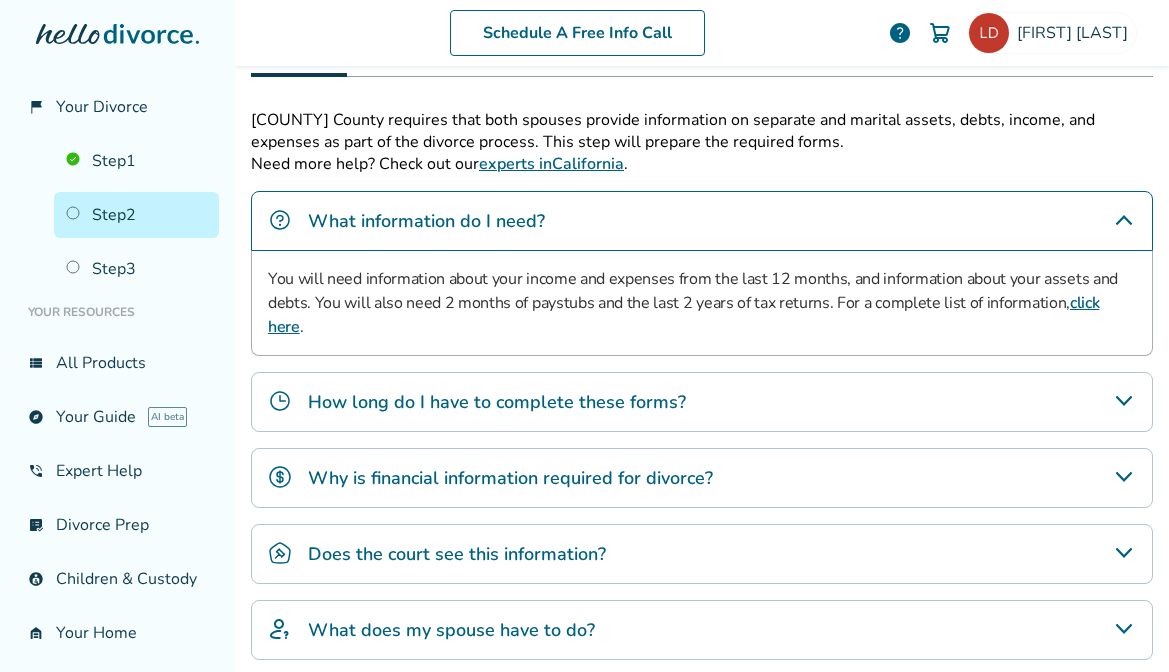 scroll, scrollTop: 566, scrollLeft: 0, axis: vertical 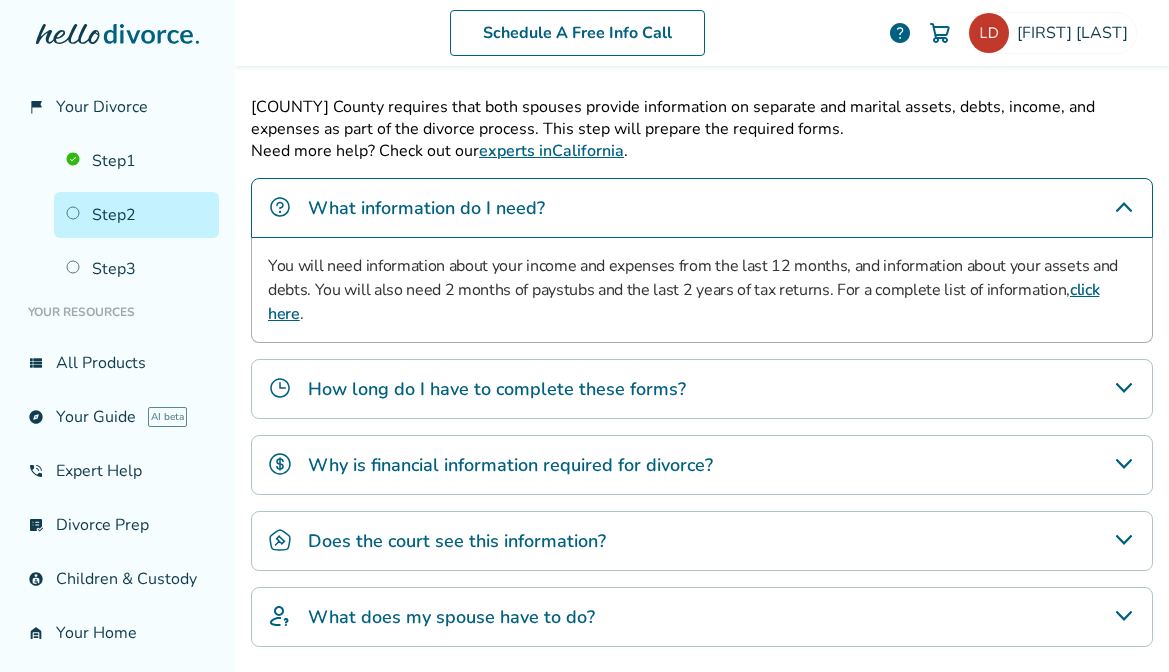 click on "How long do I have to complete these forms?" at bounding box center [702, 389] 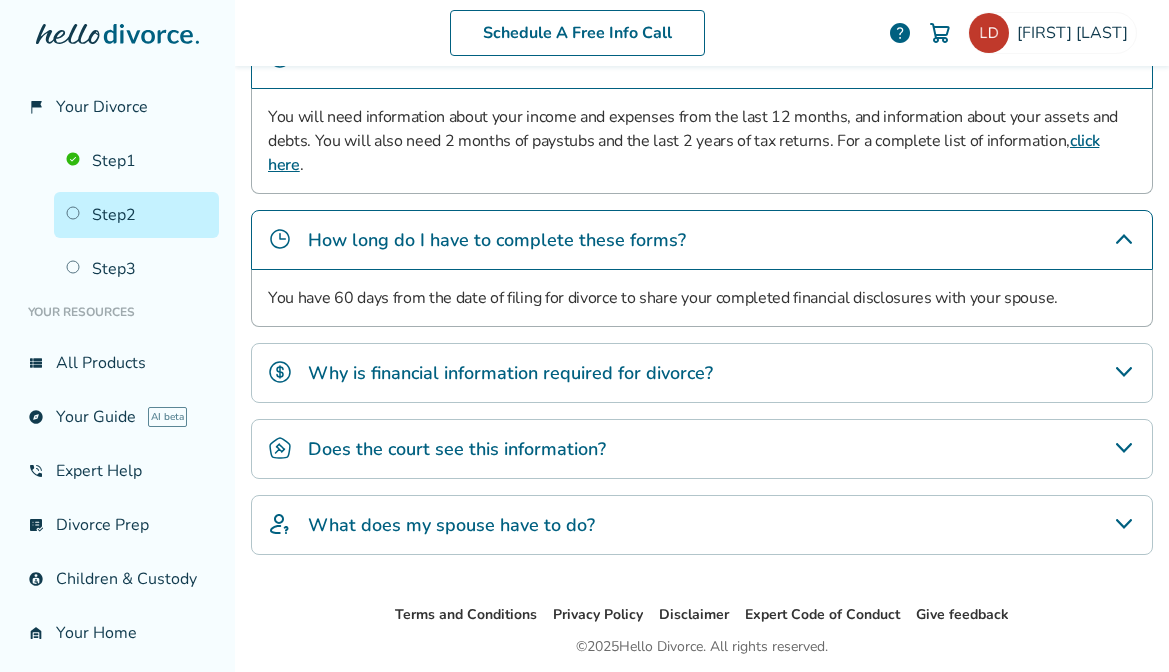 scroll, scrollTop: 738, scrollLeft: 0, axis: vertical 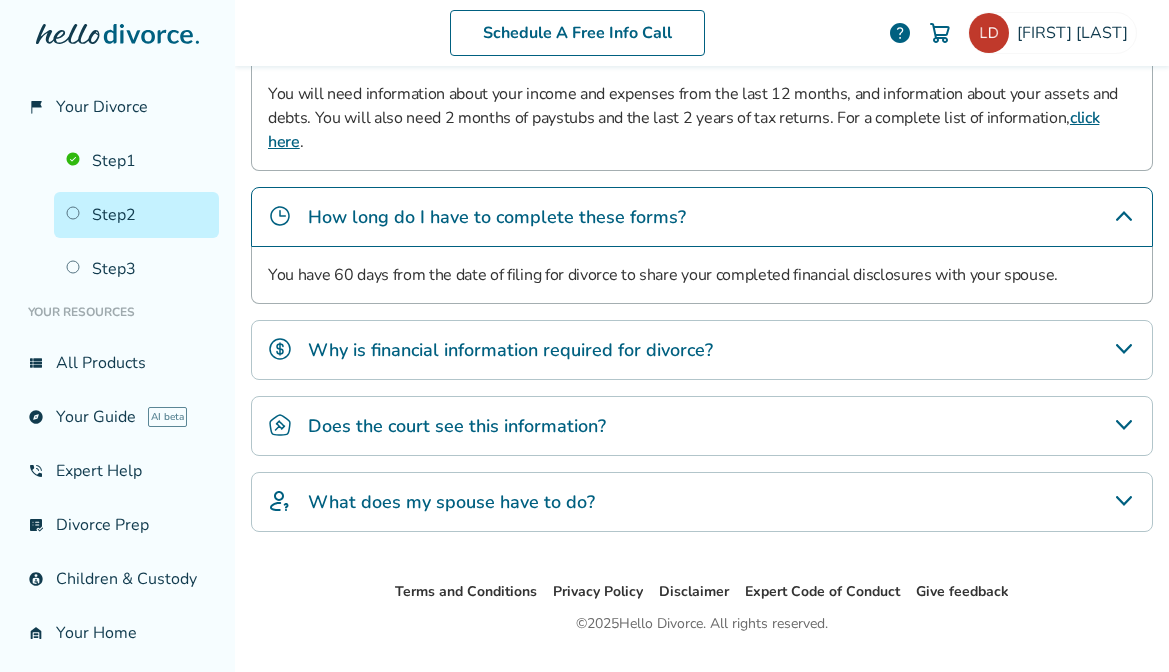 click on "Why is financial information required for divorce?" at bounding box center (702, 350) 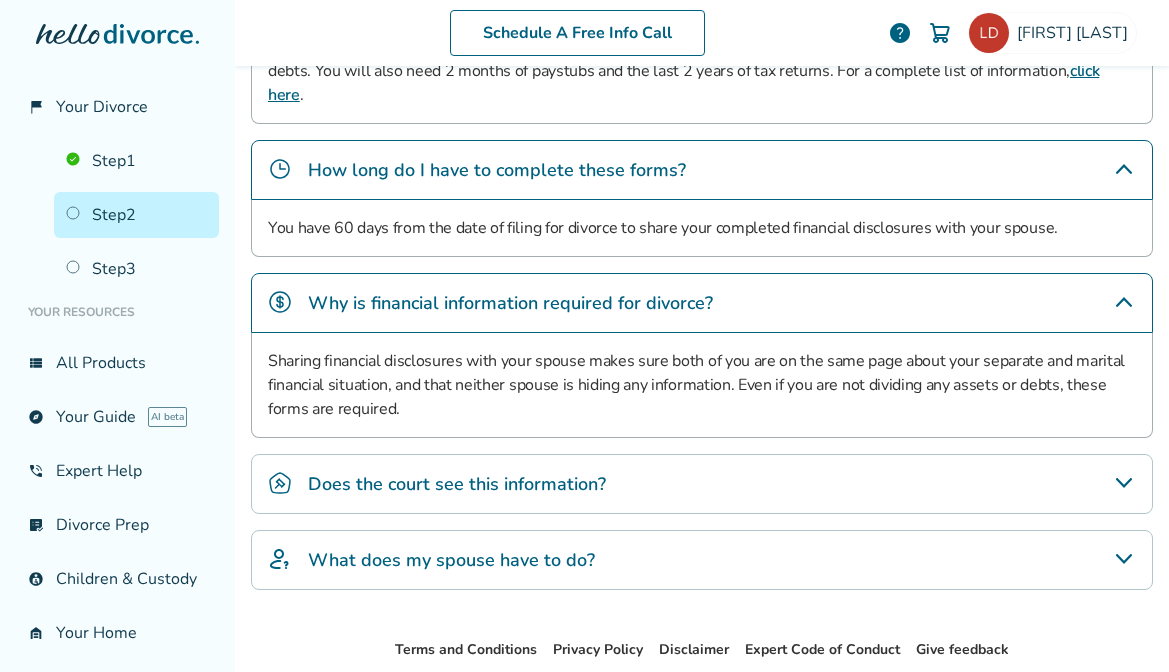 scroll, scrollTop: 865, scrollLeft: 0, axis: vertical 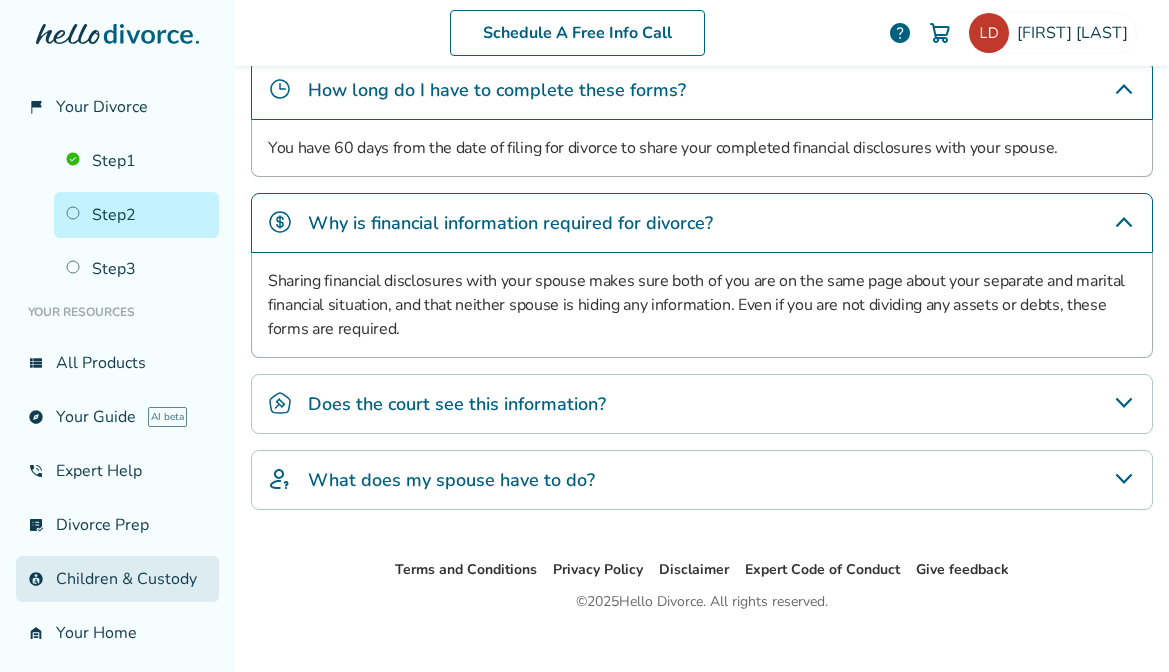 click on "account_child Children & Custody" at bounding box center [117, 579] 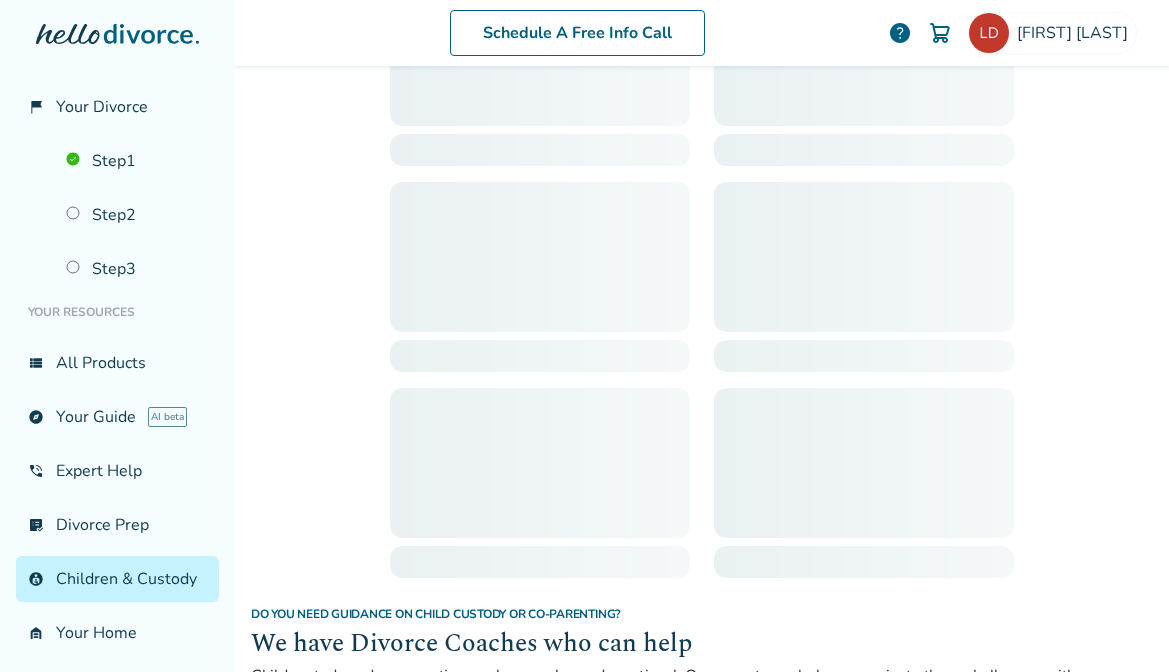 scroll, scrollTop: 98, scrollLeft: 0, axis: vertical 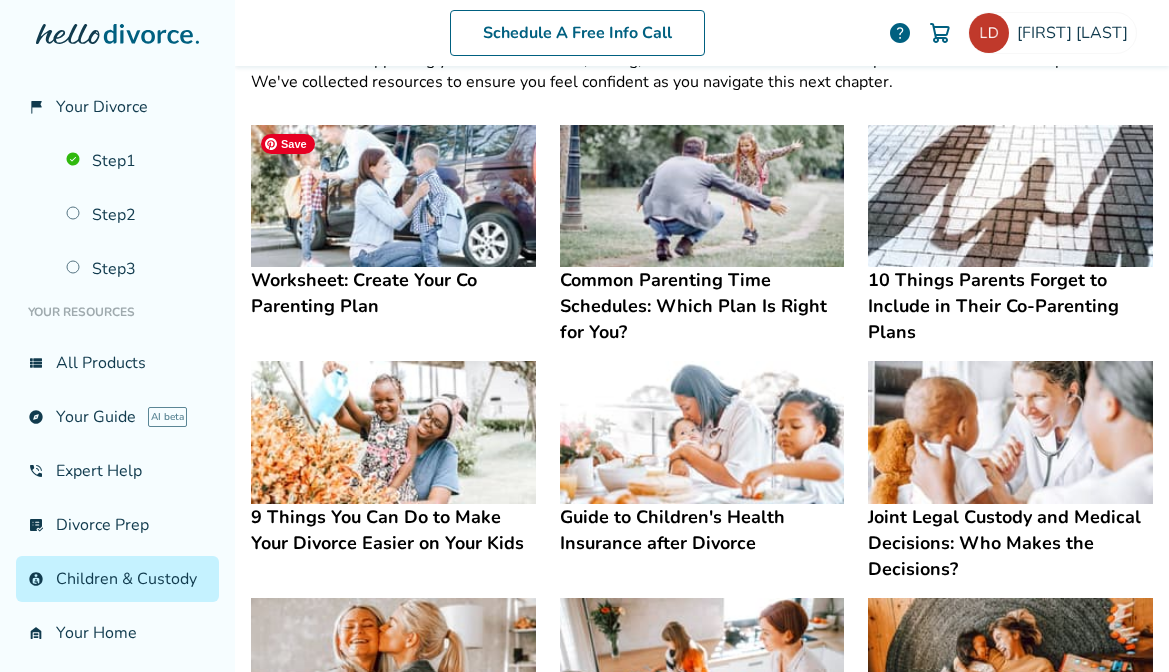 click at bounding box center (393, 196) 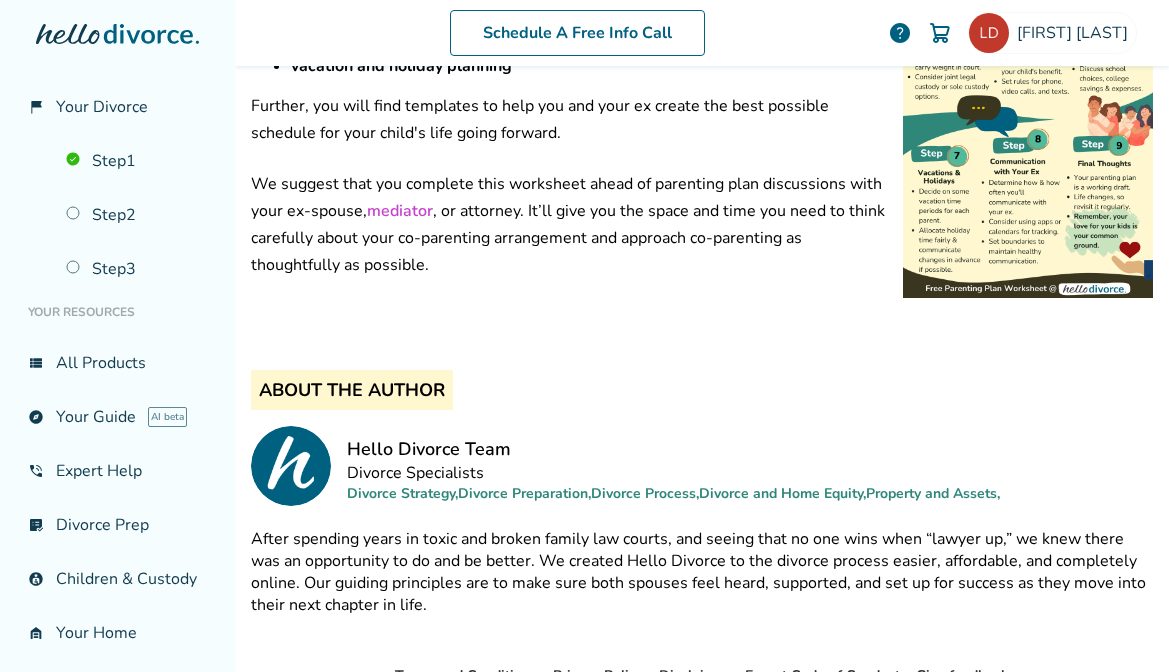 scroll, scrollTop: 1097, scrollLeft: 0, axis: vertical 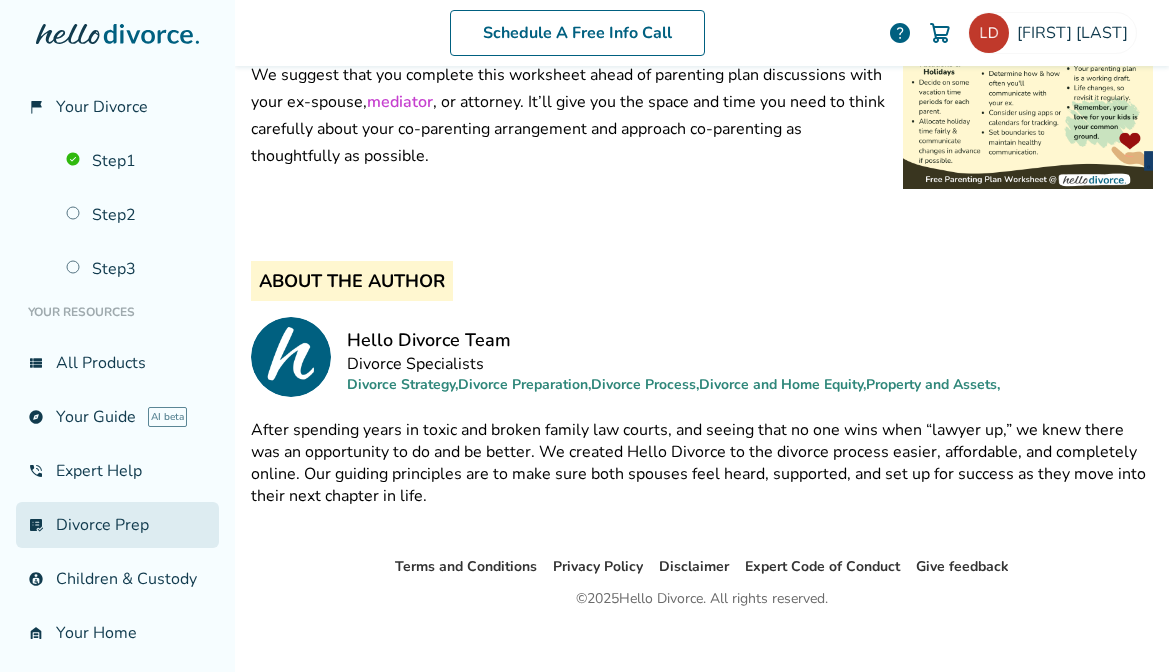 click on "list_alt_check Divorce Prep" at bounding box center [117, 525] 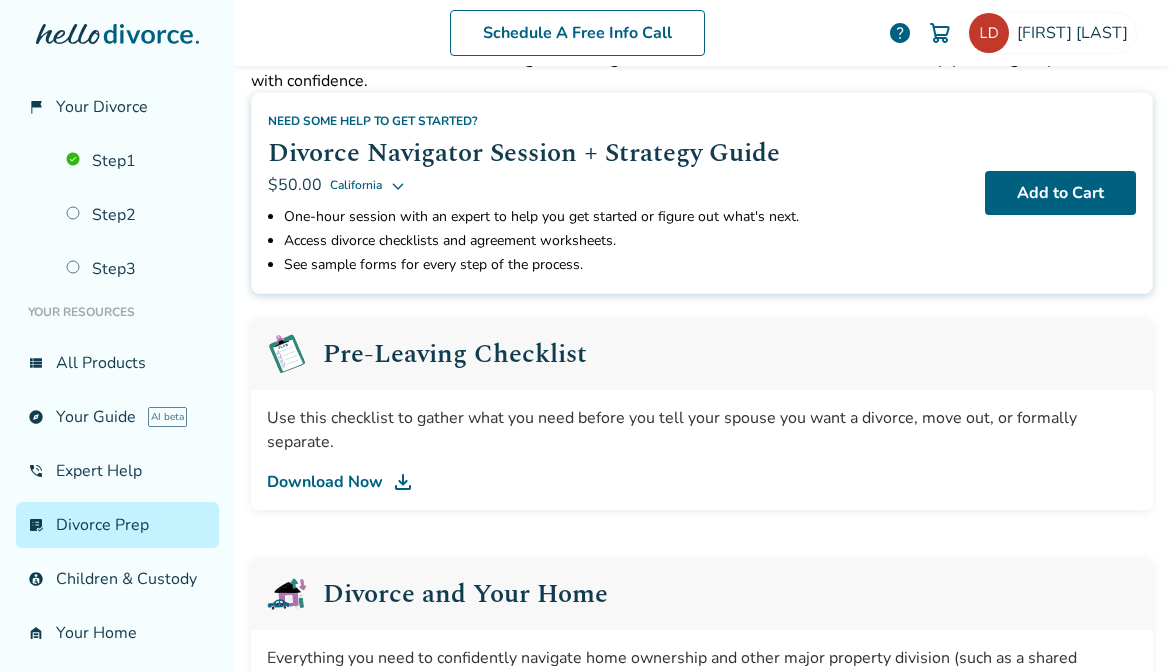 scroll, scrollTop: 69, scrollLeft: 0, axis: vertical 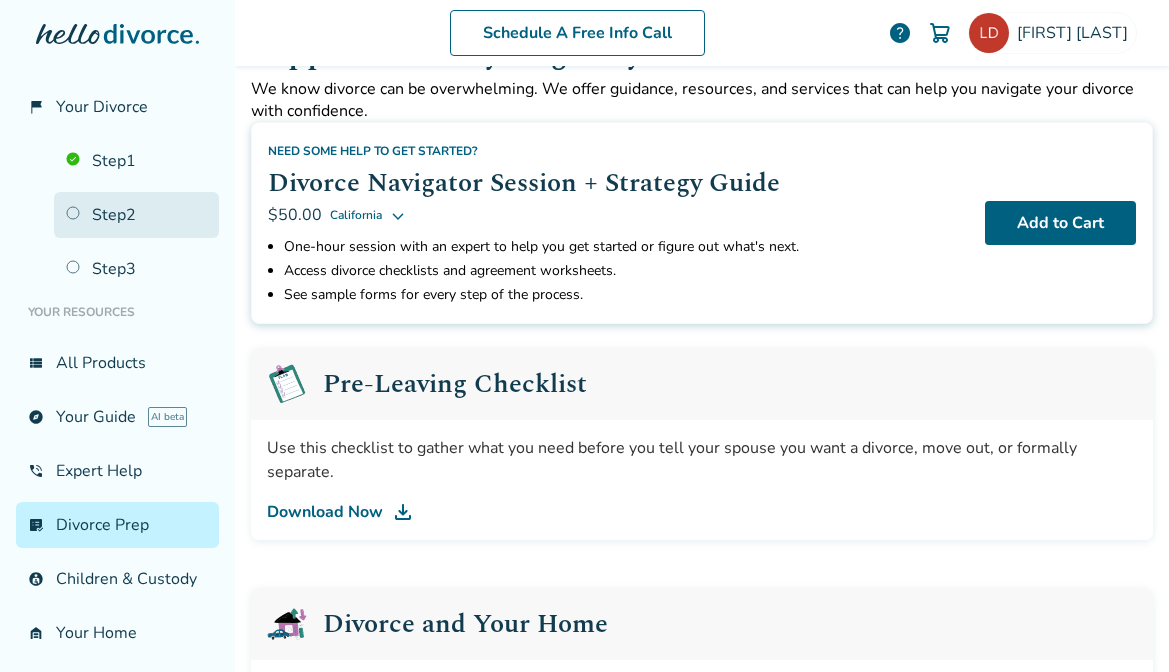 click on "Step  2" at bounding box center (136, 215) 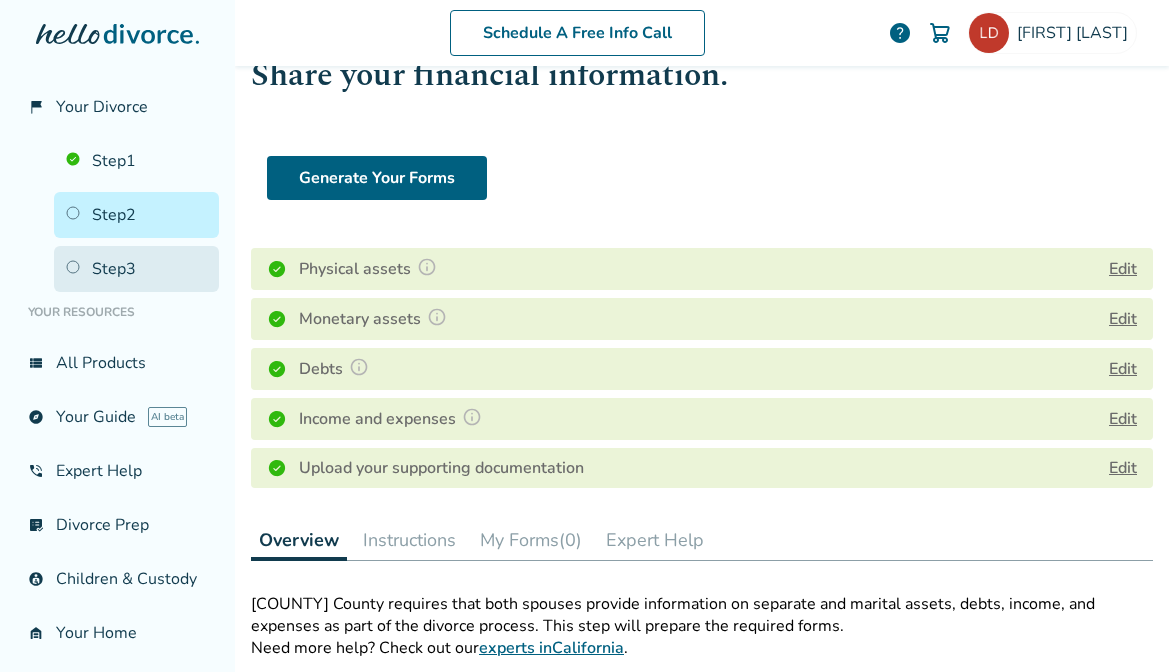 click on "Step  3" at bounding box center [136, 269] 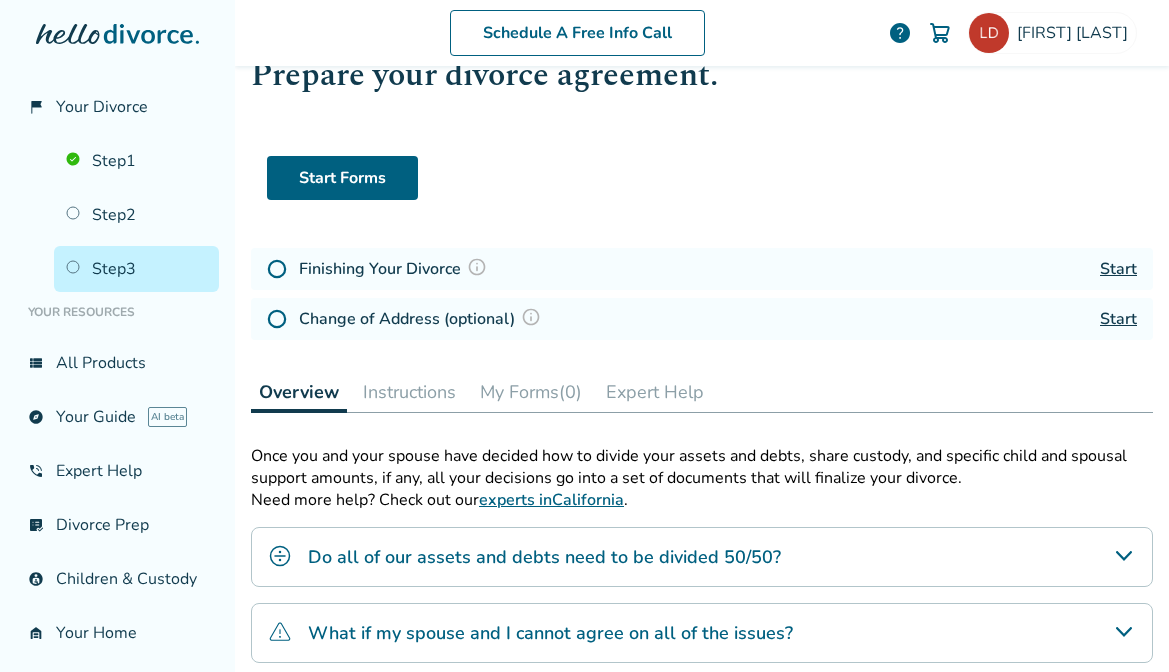 click on "Start" at bounding box center [1118, 269] 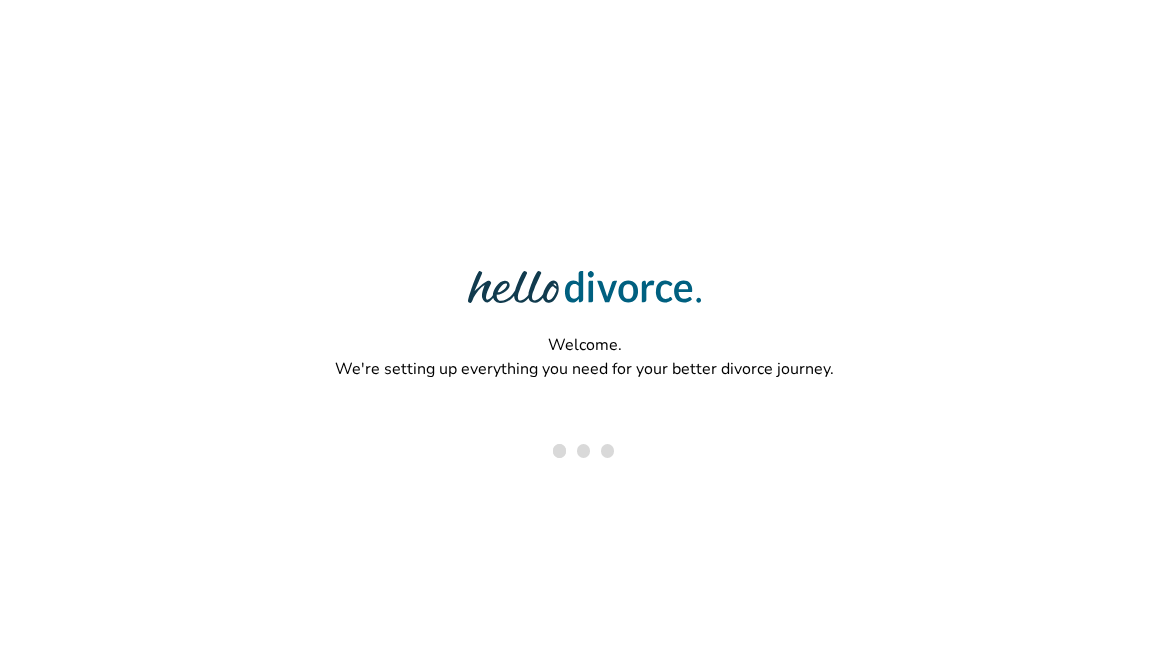 scroll, scrollTop: 0, scrollLeft: 0, axis: both 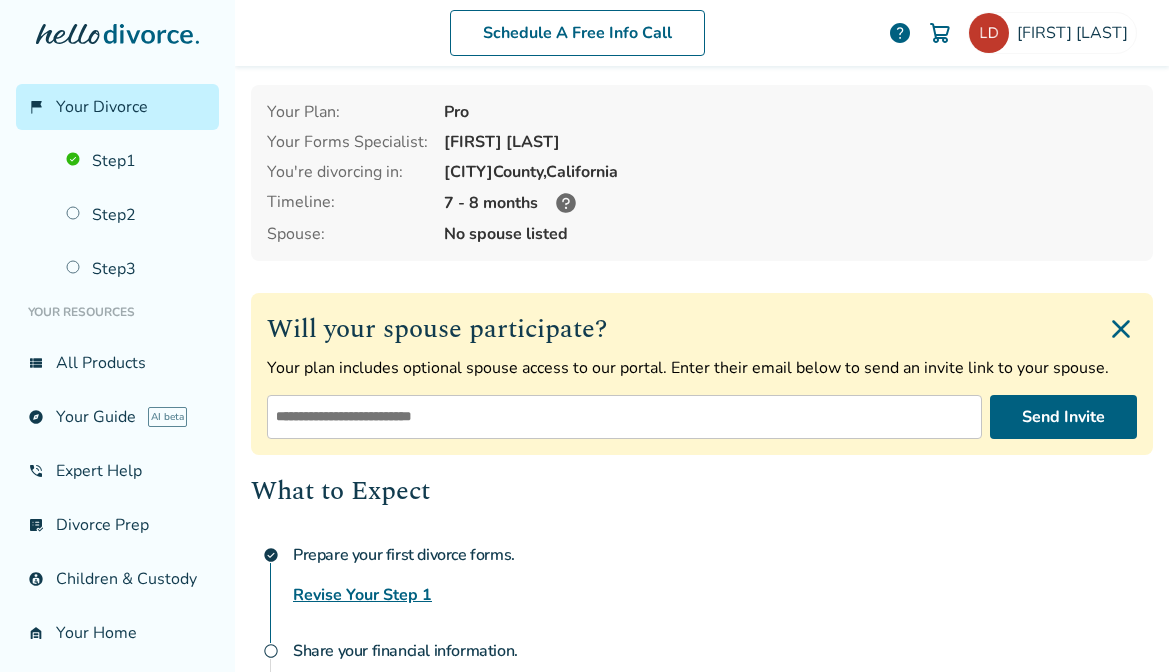 click at bounding box center [624, 417] 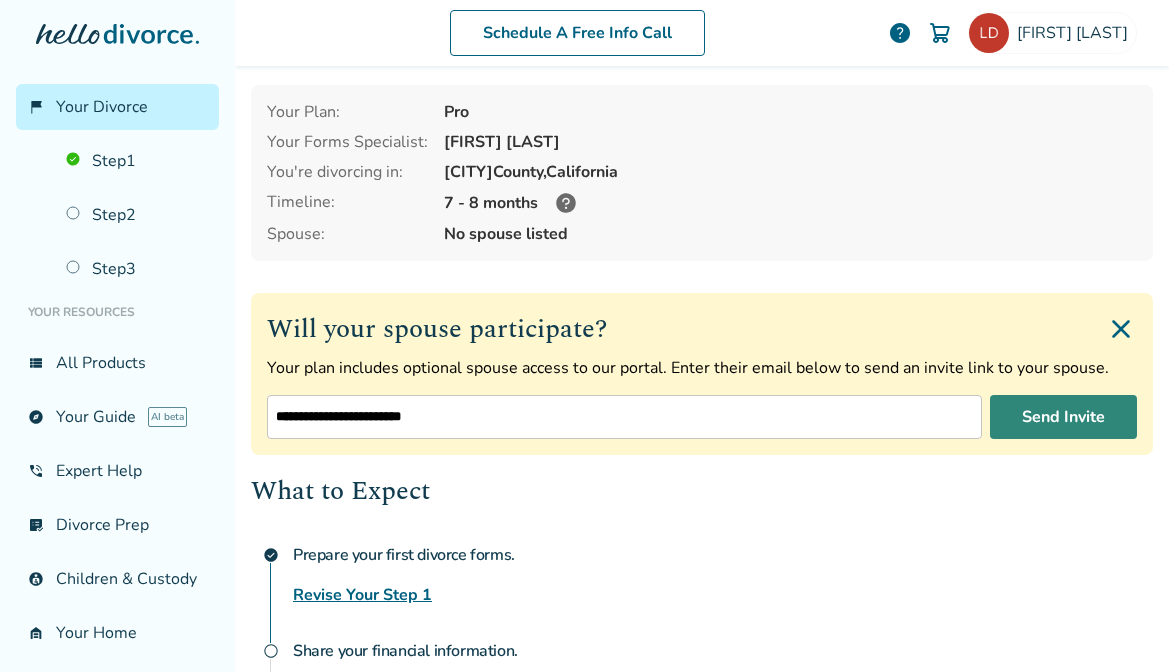 type on "**********" 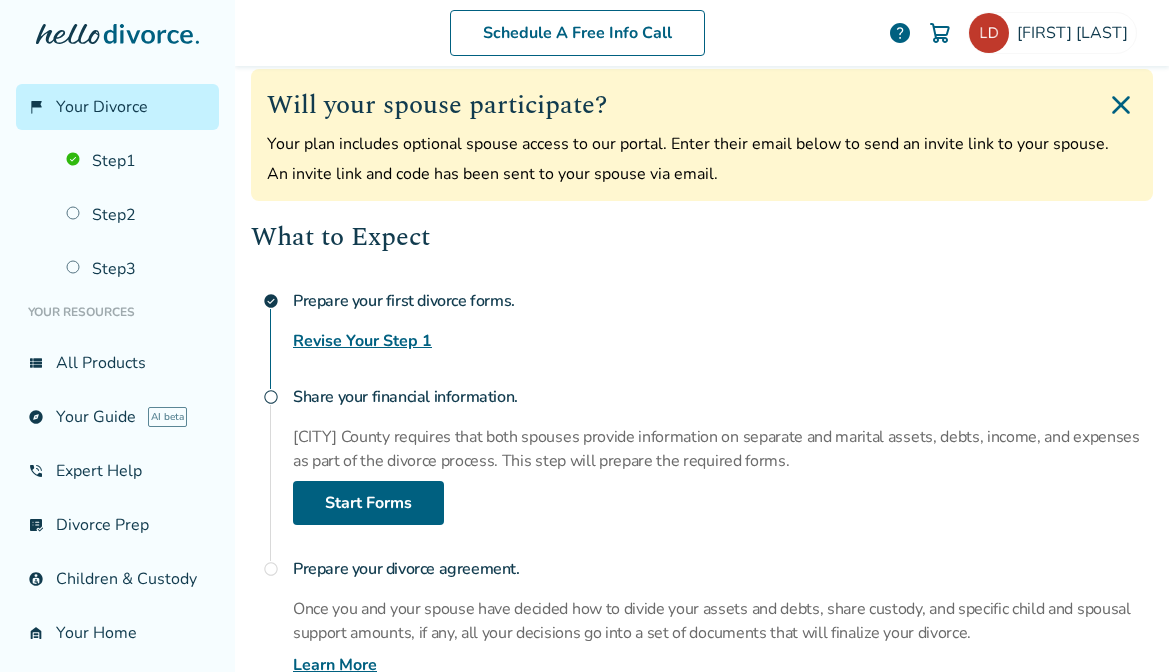 scroll, scrollTop: 0, scrollLeft: 0, axis: both 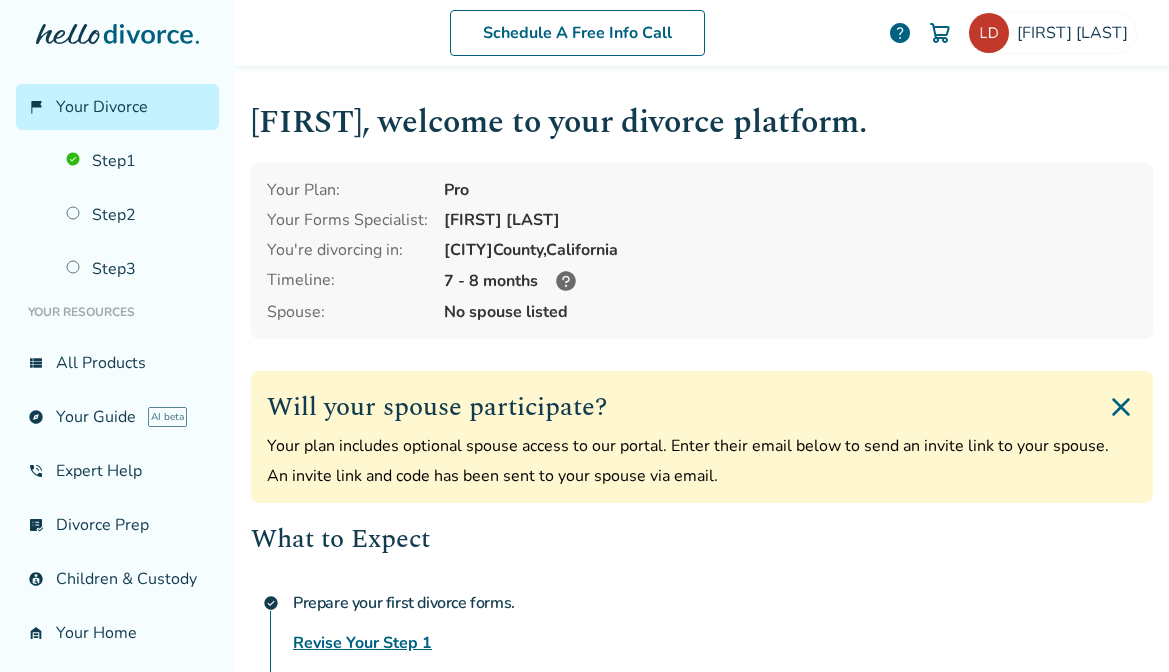 click at bounding box center [117, 54] 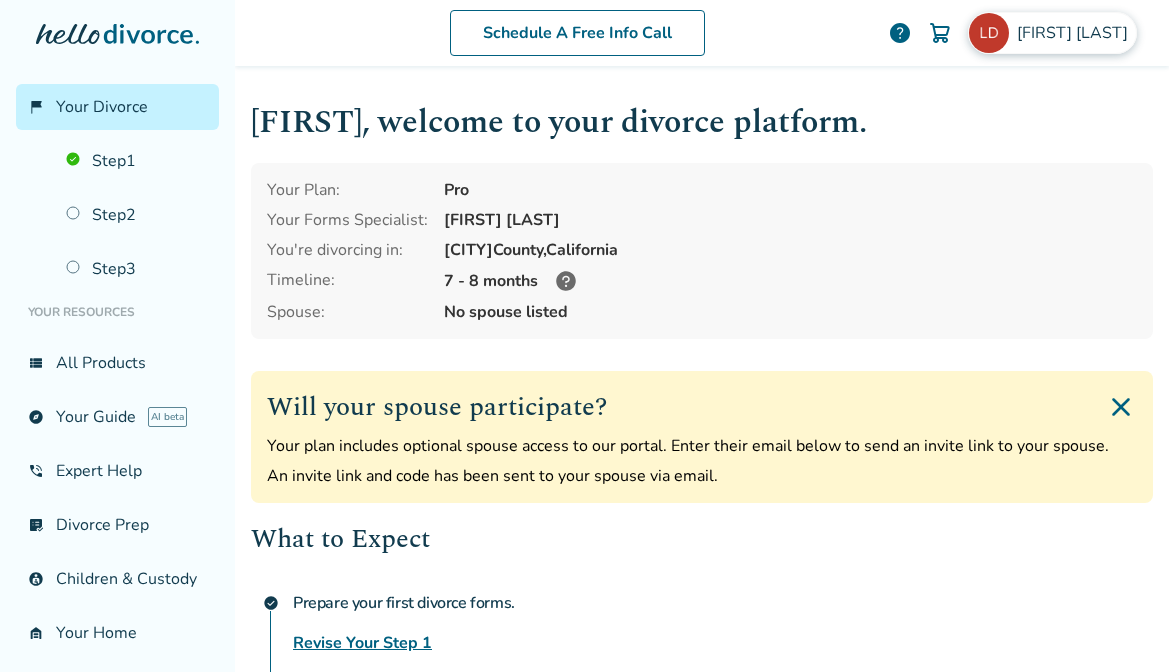 click on "[FIRST]   [LAST]" at bounding box center (1052, 33) 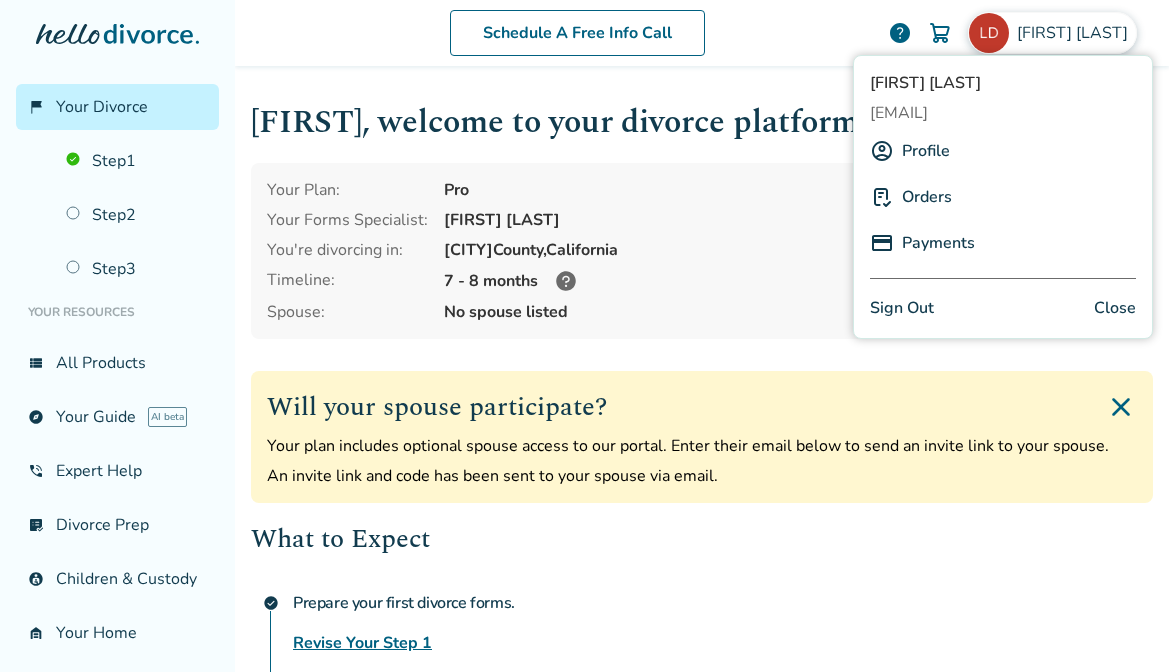 click on "Profile" at bounding box center [926, 151] 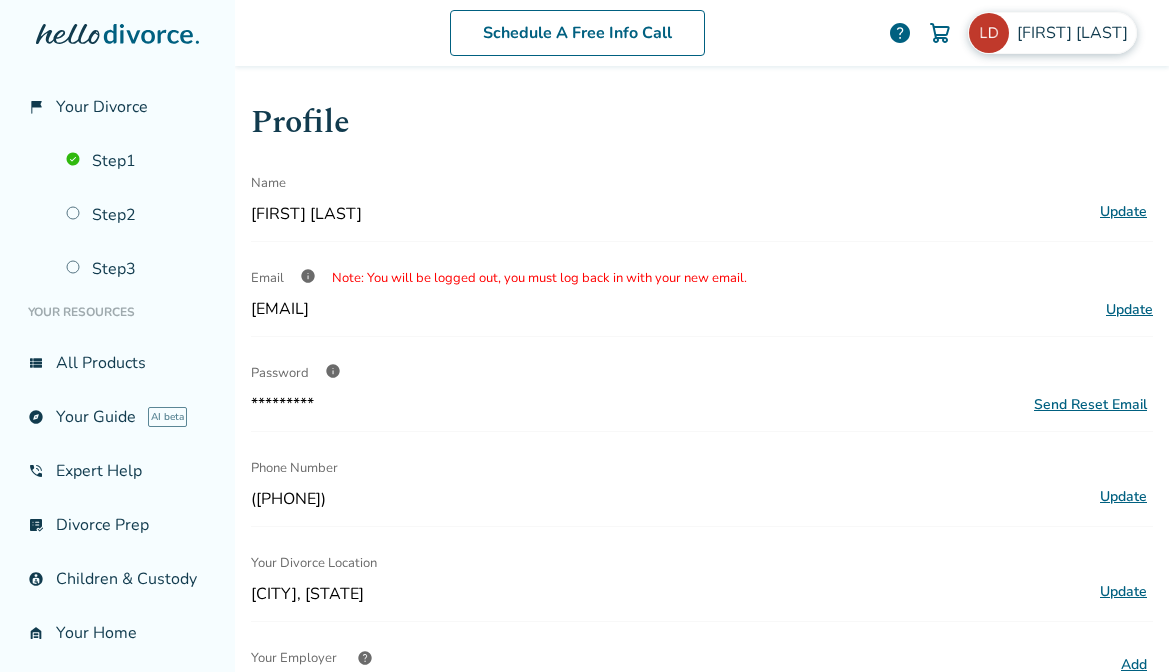 click on "[FIRST]   [LAST]" at bounding box center (1076, 33) 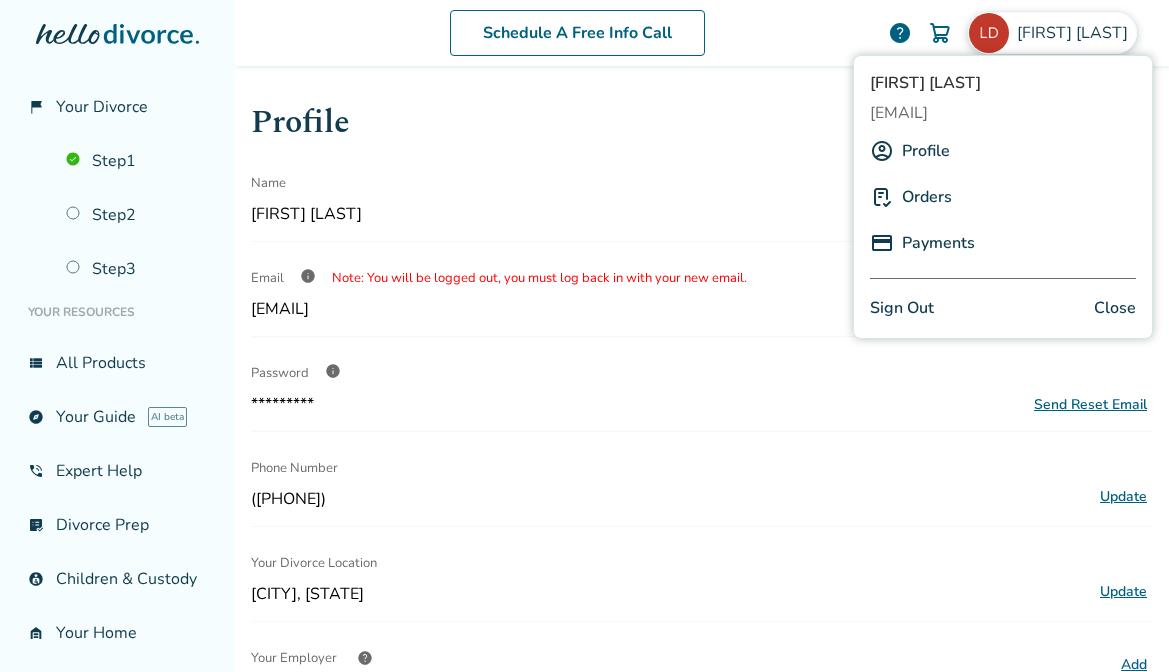 click on "Orders" at bounding box center [927, 197] 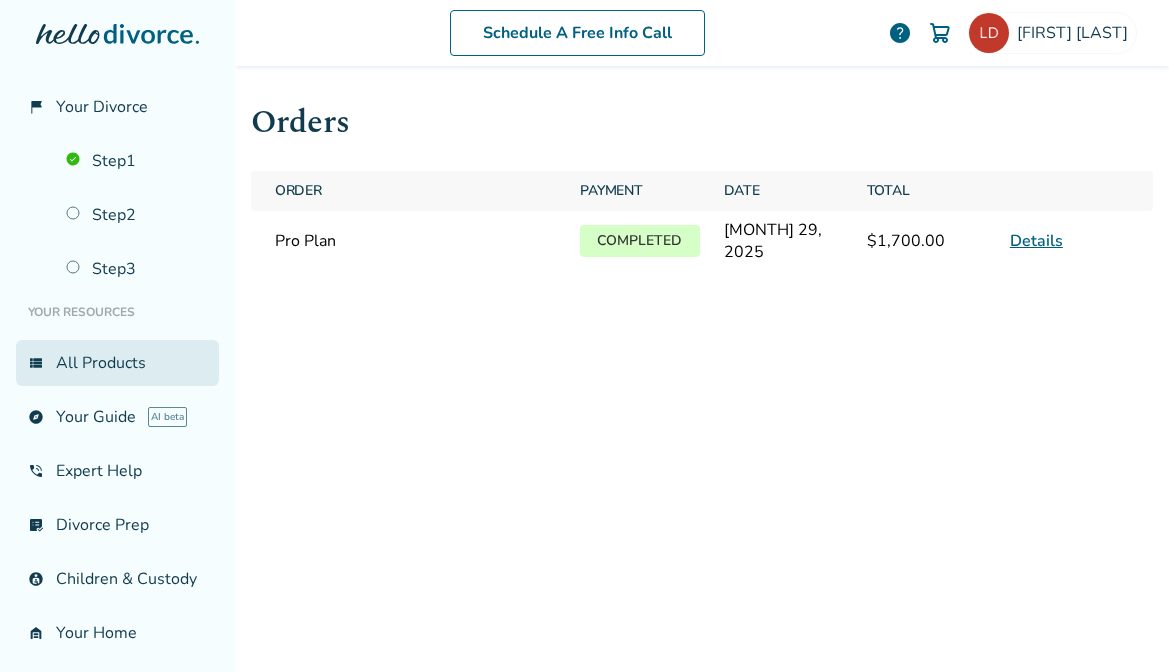 click on "view_list All Products" at bounding box center (117, 363) 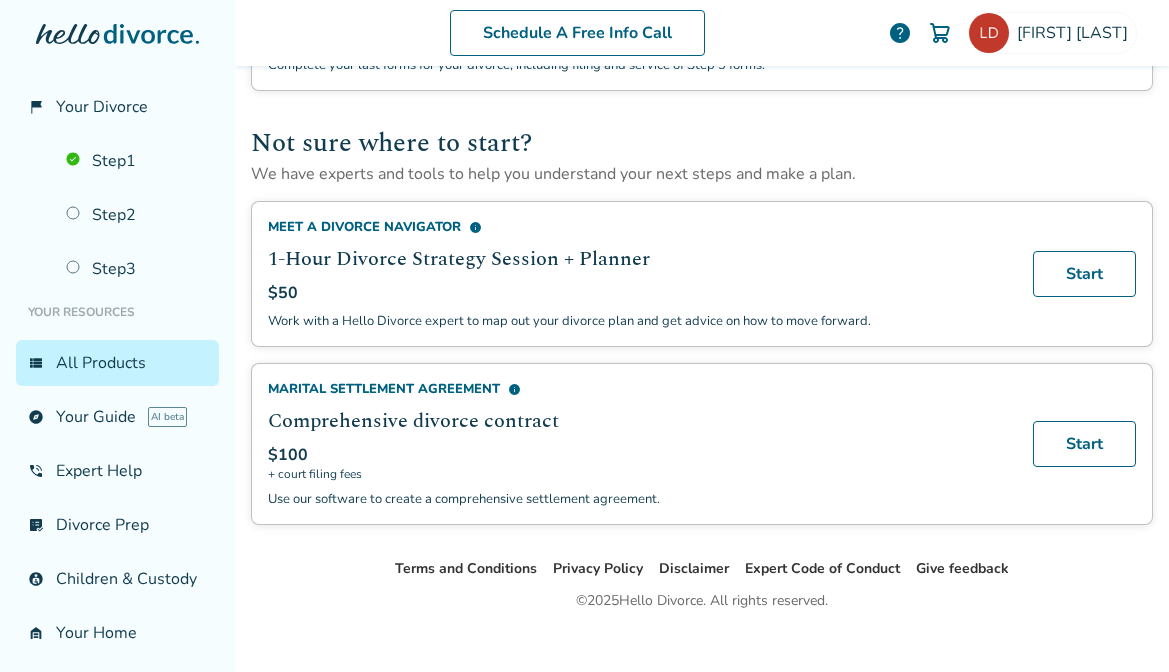 scroll, scrollTop: 1317, scrollLeft: 0, axis: vertical 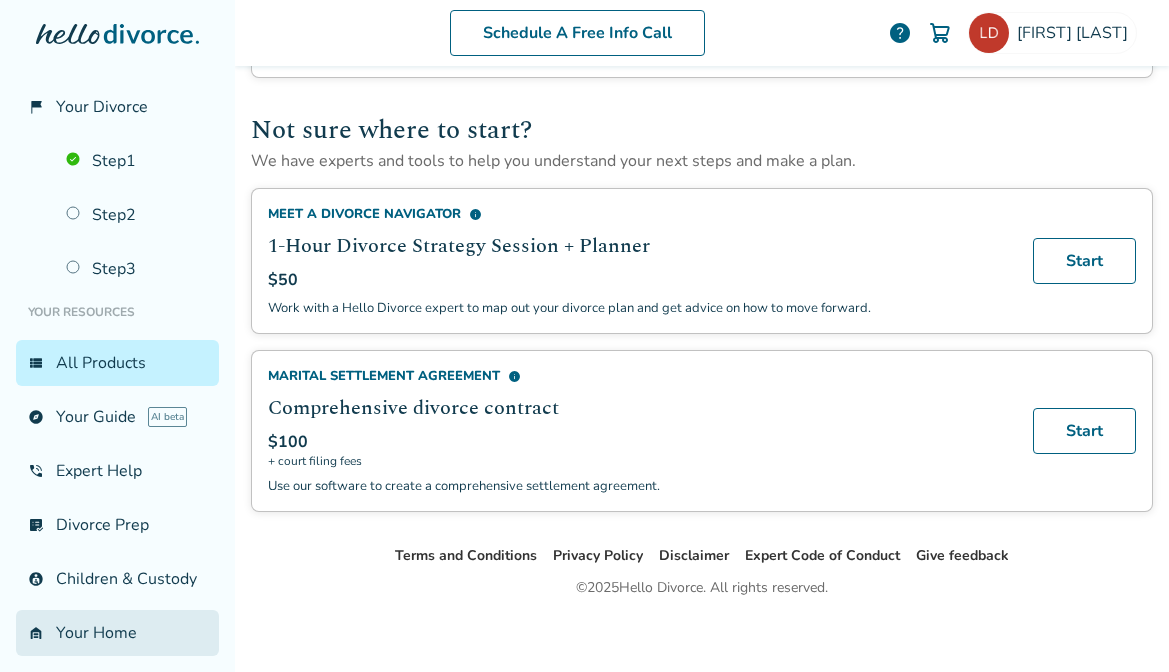 click on "garage_home Your Home" at bounding box center (117, 633) 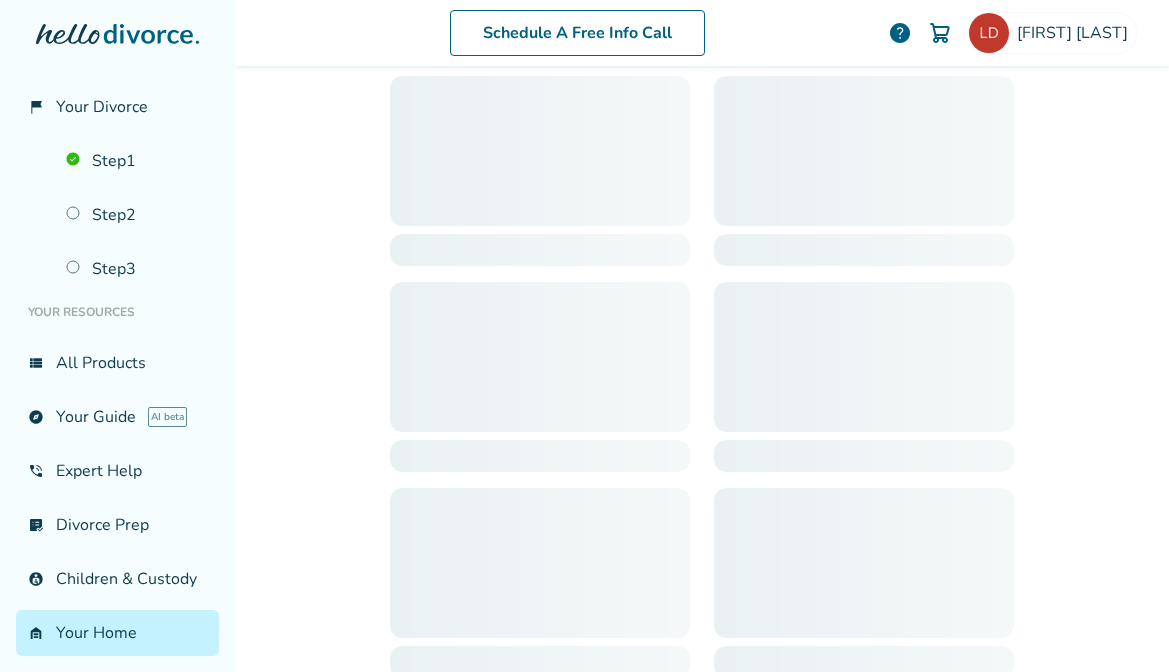 scroll, scrollTop: 98, scrollLeft: 0, axis: vertical 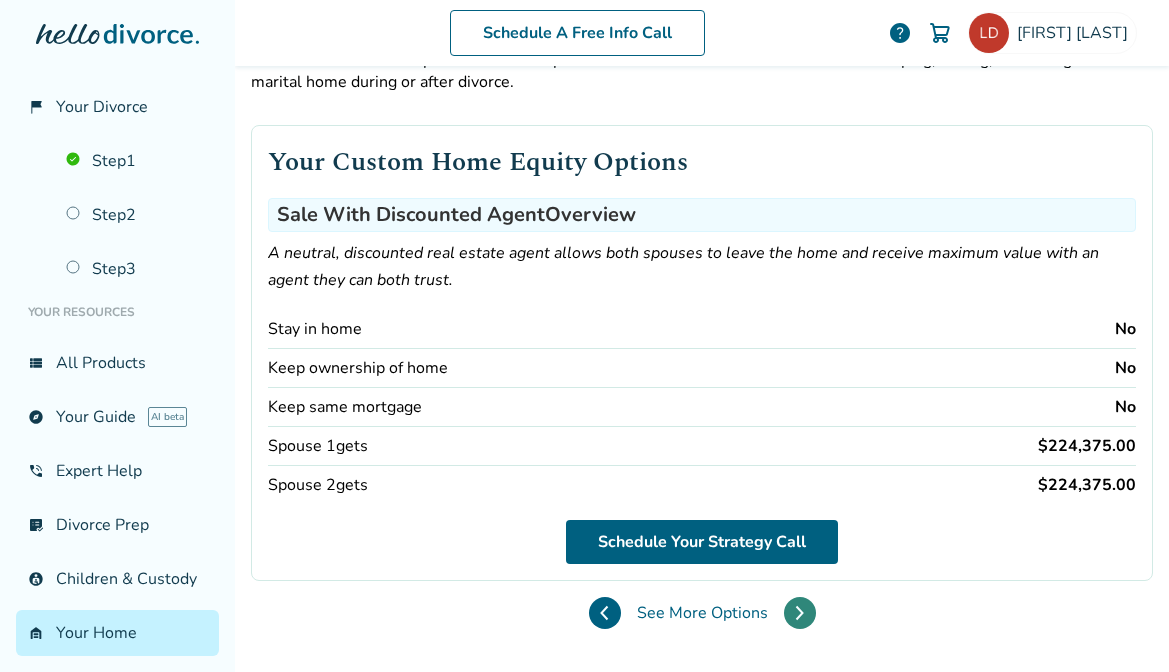 click 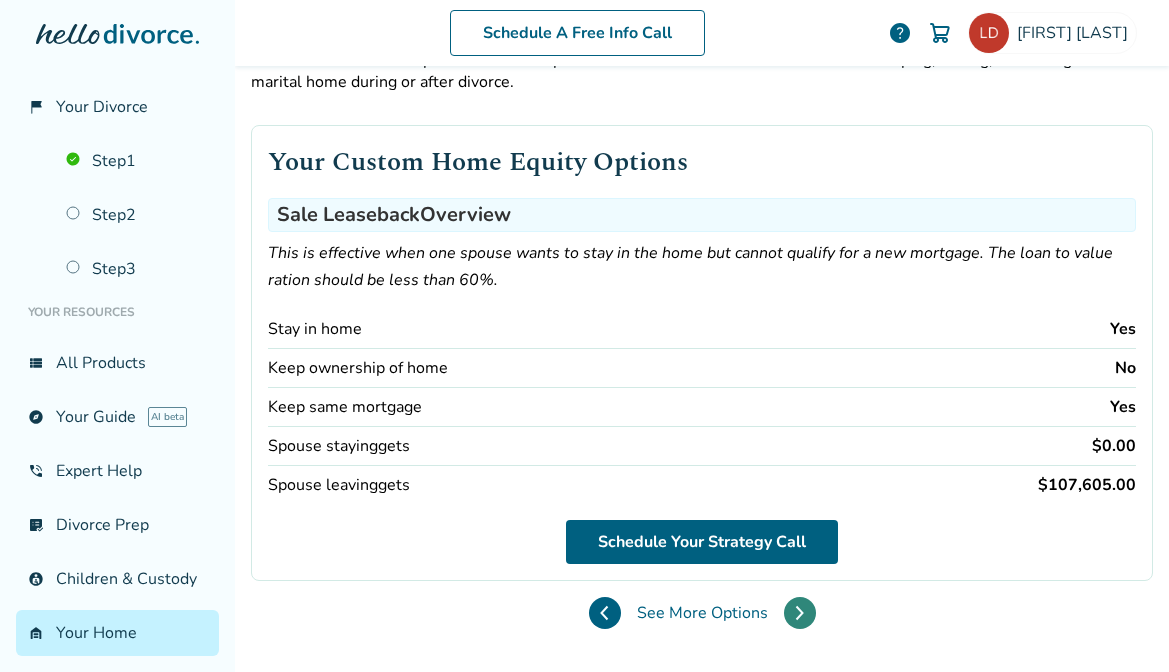 click 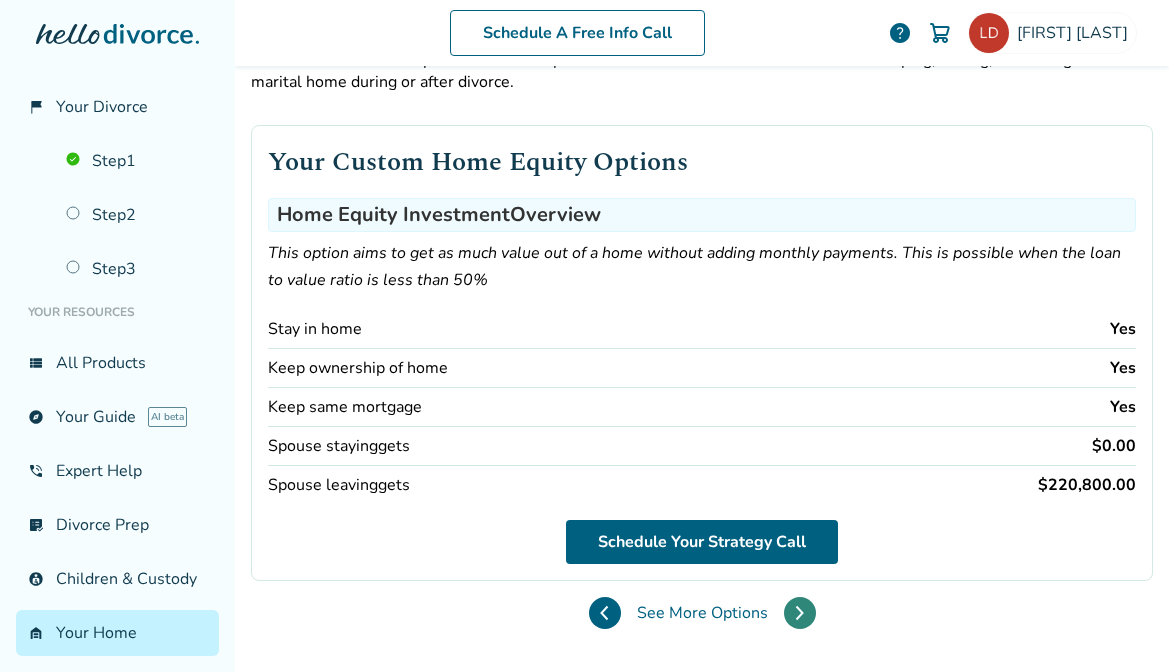 click 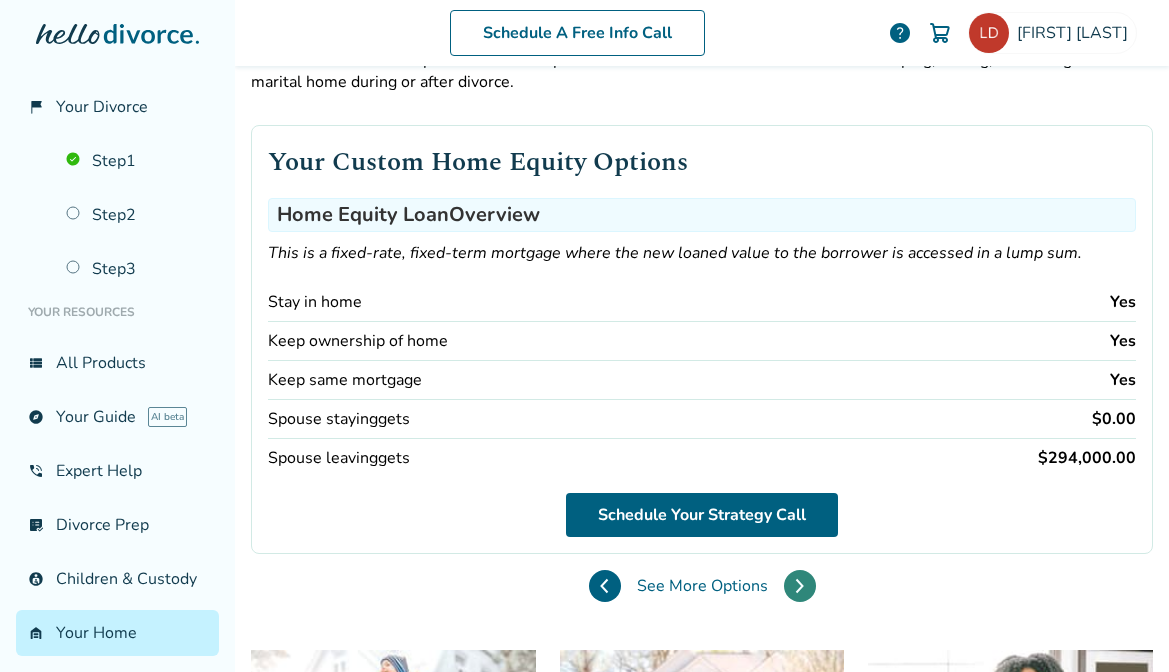 click 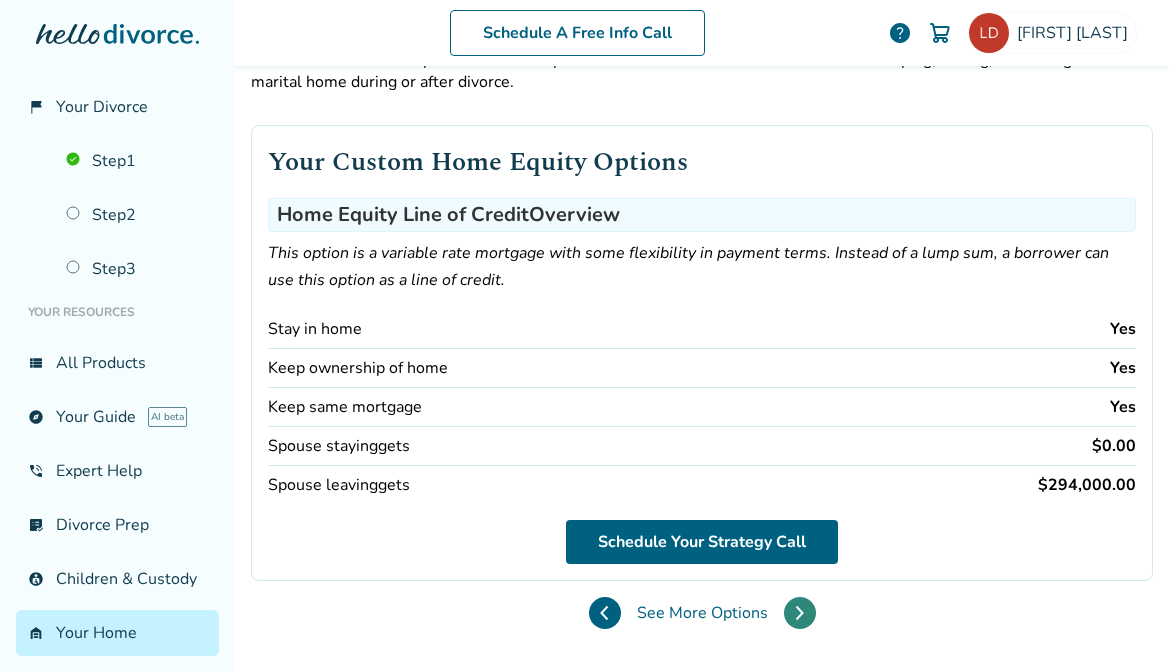 click 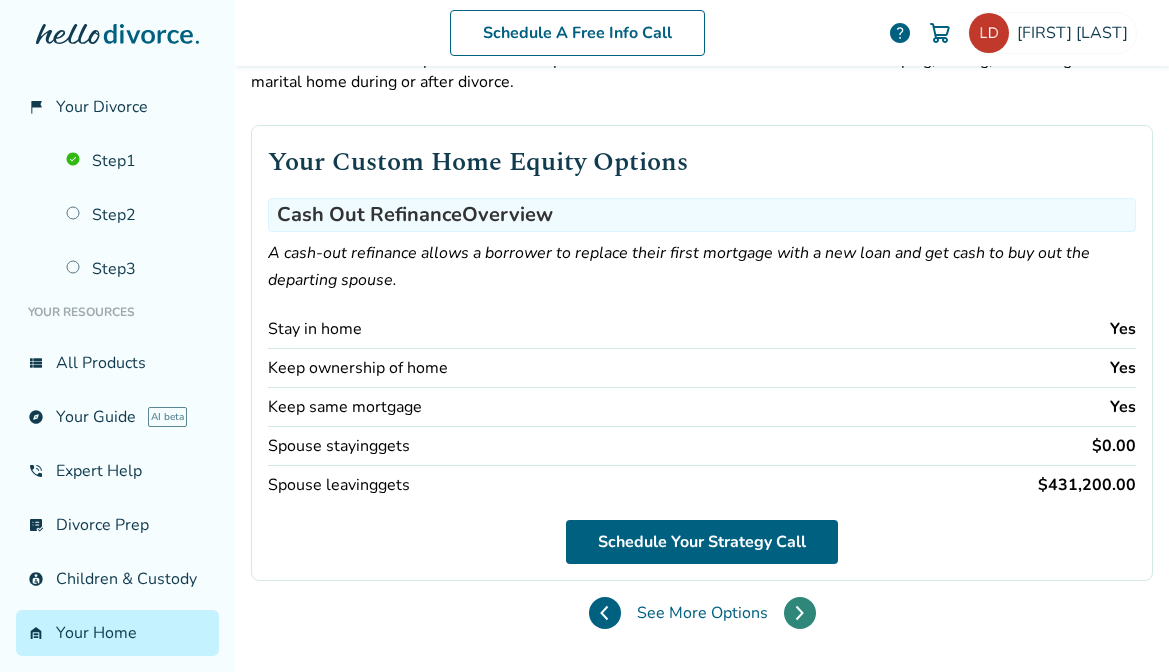click 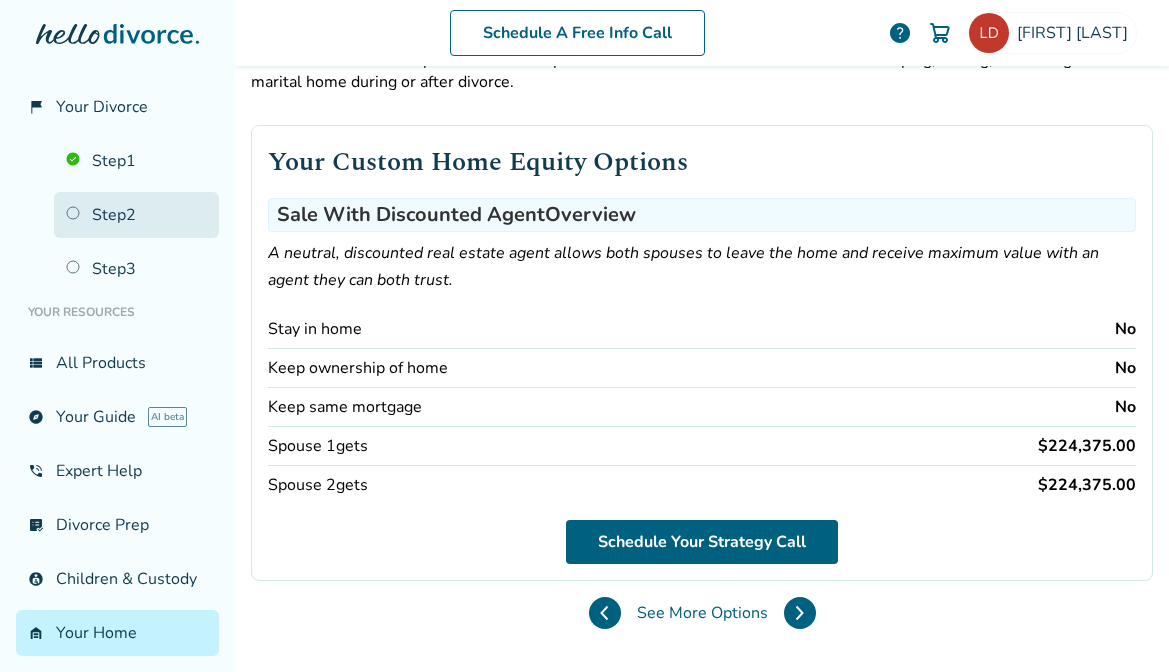 click on "Step  2" at bounding box center [136, 215] 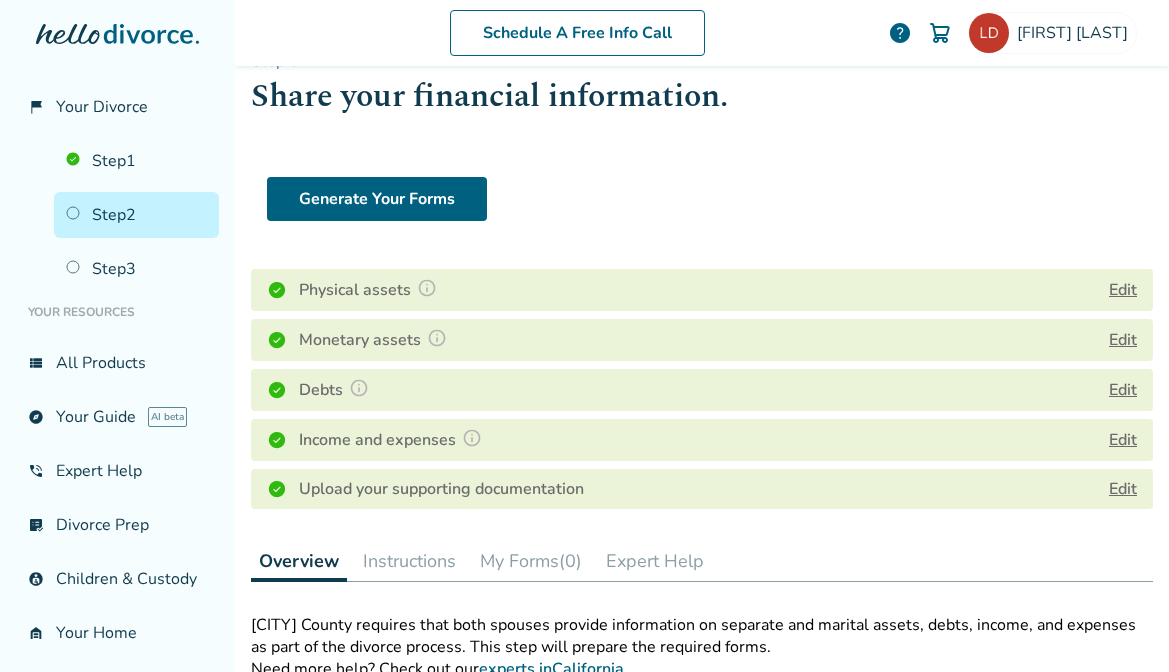 scroll, scrollTop: 50, scrollLeft: 0, axis: vertical 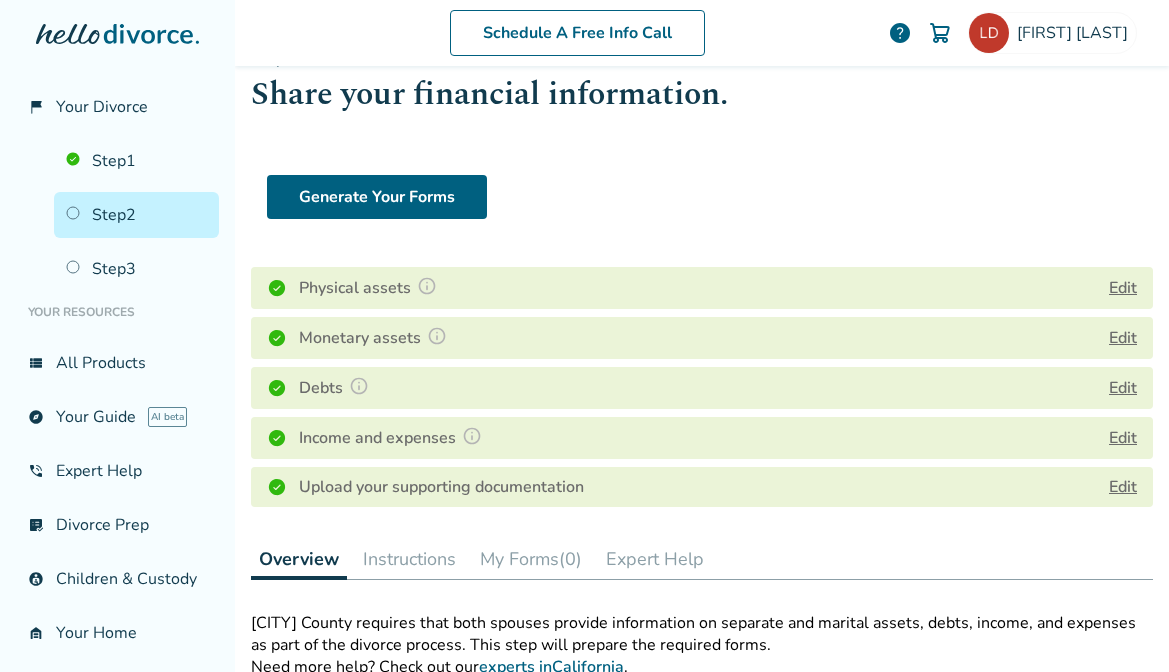 click on "My Forms  (0)" at bounding box center [531, 559] 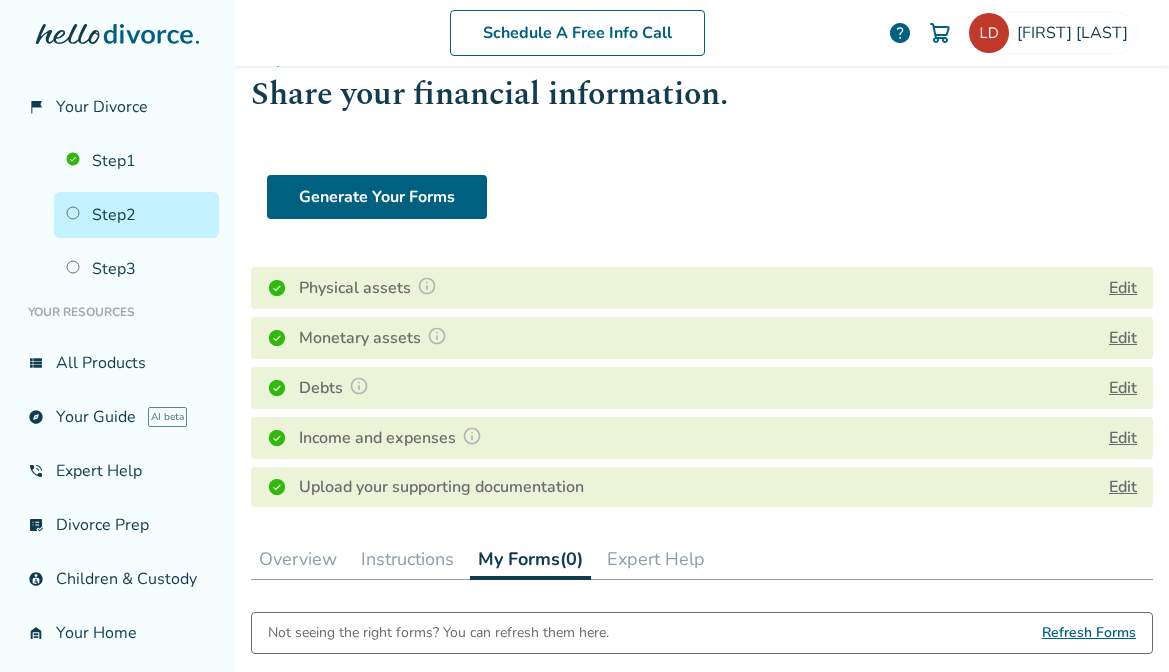 click on "Instructions" at bounding box center (407, 559) 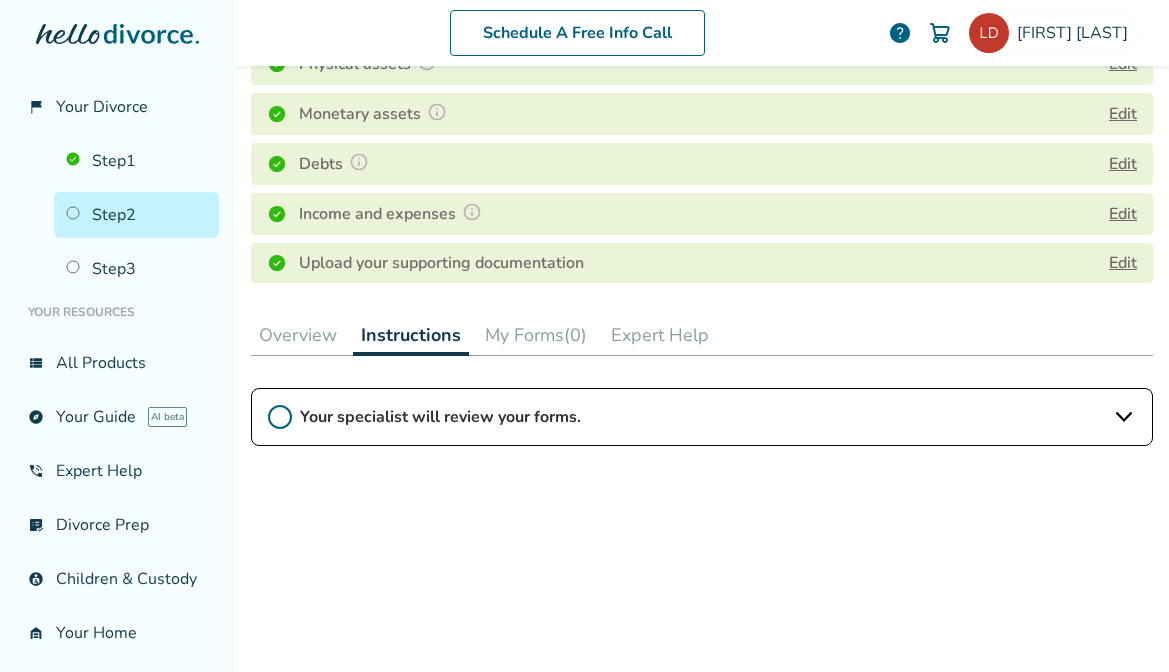 scroll, scrollTop: 287, scrollLeft: 0, axis: vertical 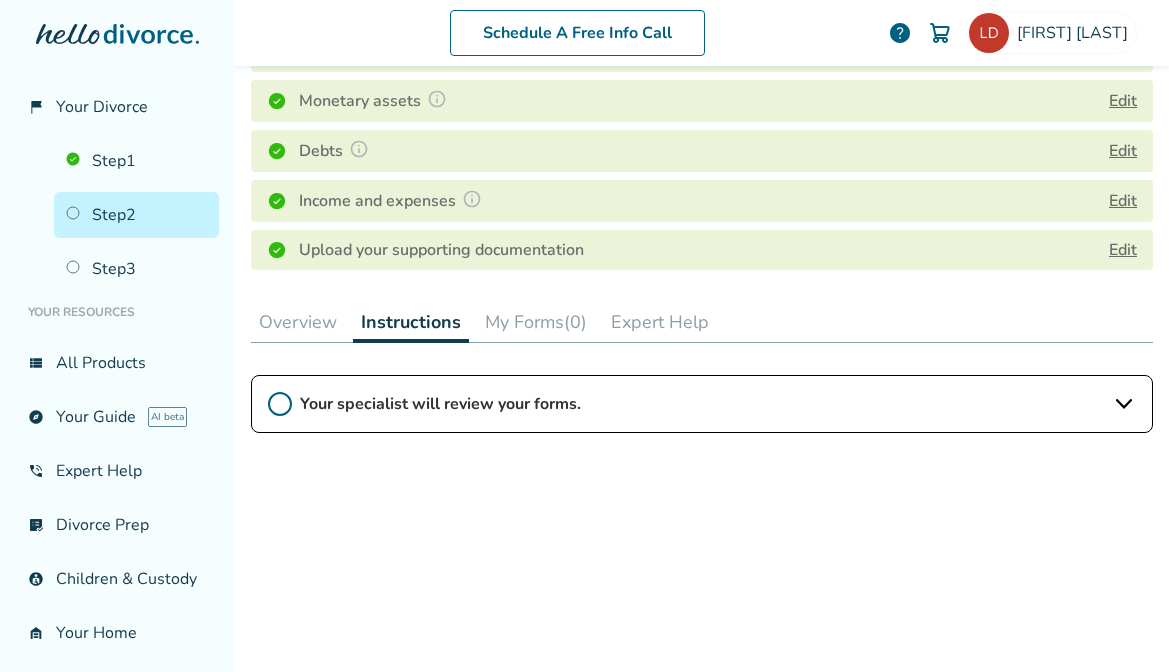 click on "Your specialist will review your forms." at bounding box center (702, 404) 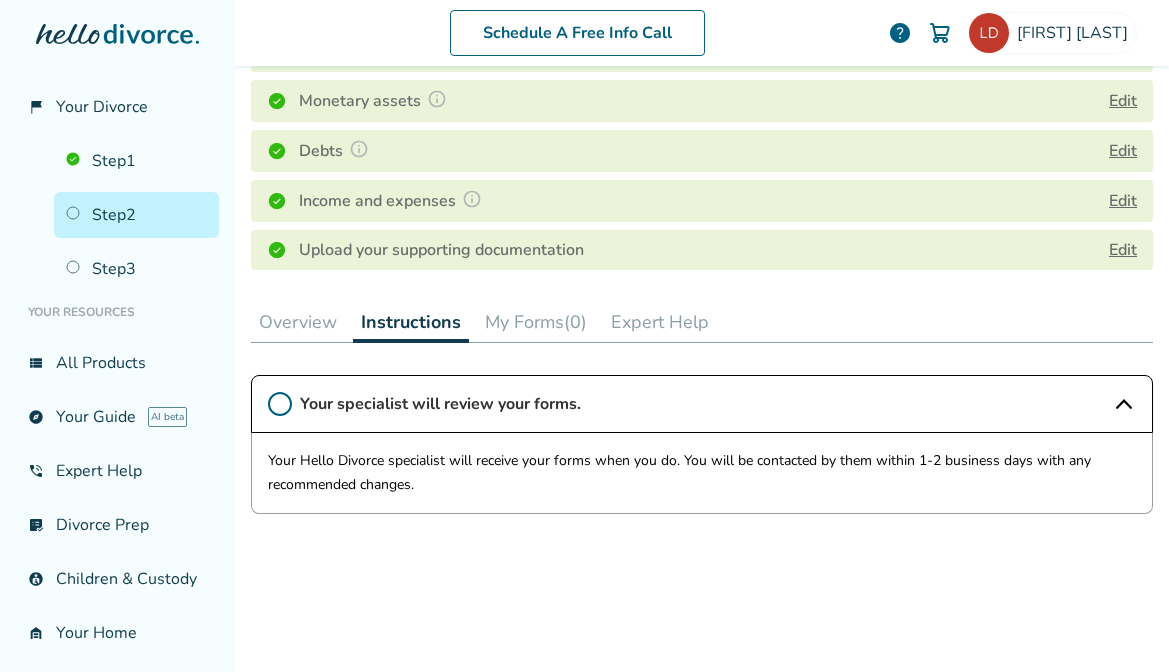 click on "My Forms  (0)" at bounding box center [536, 322] 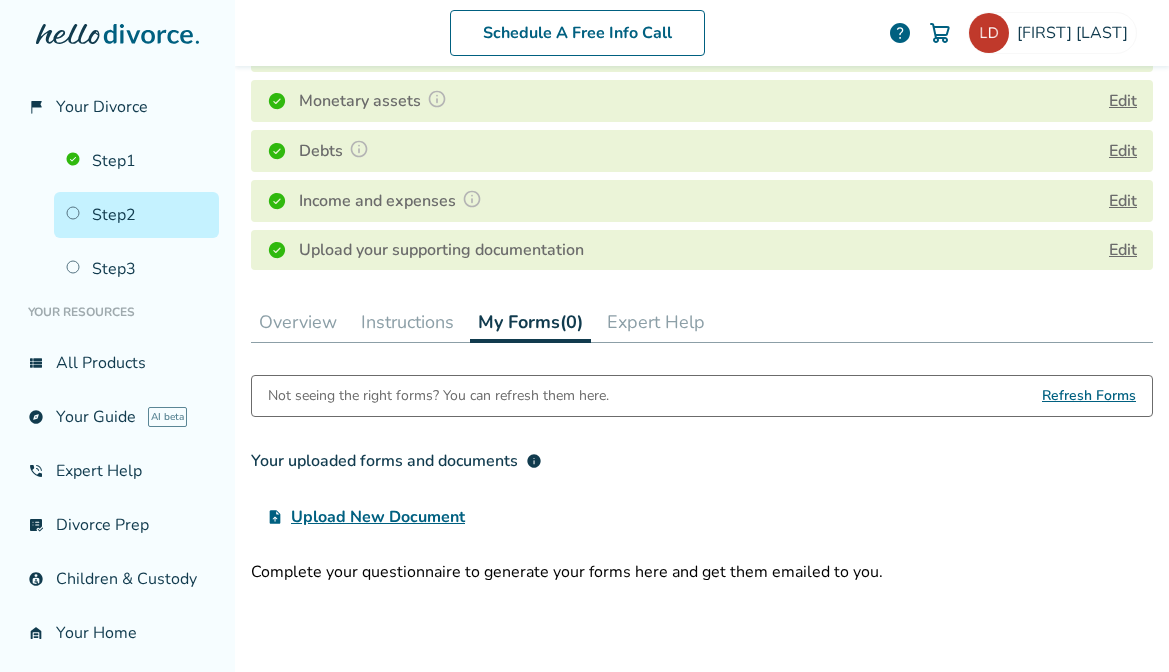 click on "Expert Help" at bounding box center (656, 322) 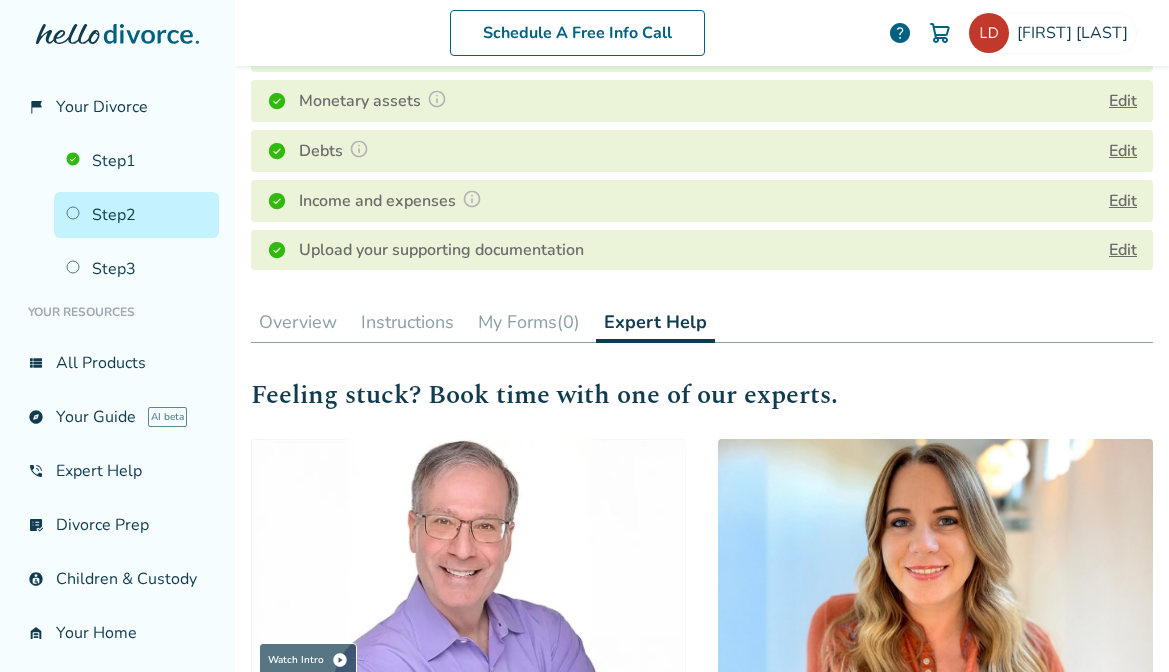 click on "My Forms  (0)" at bounding box center [529, 322] 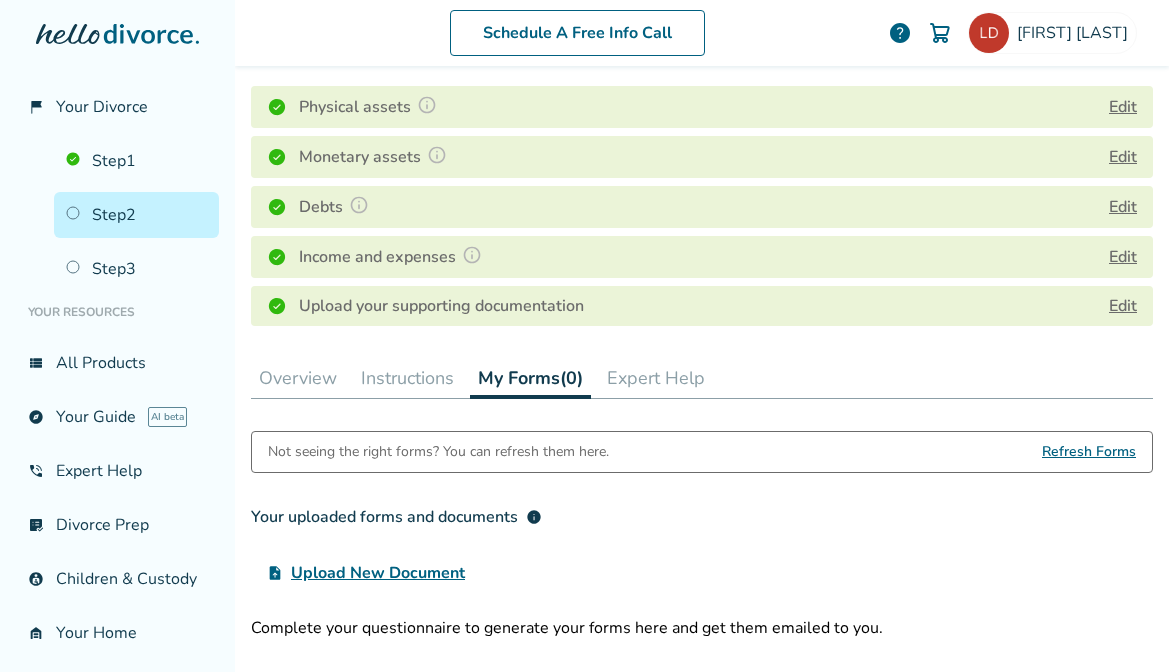scroll, scrollTop: 235, scrollLeft: 0, axis: vertical 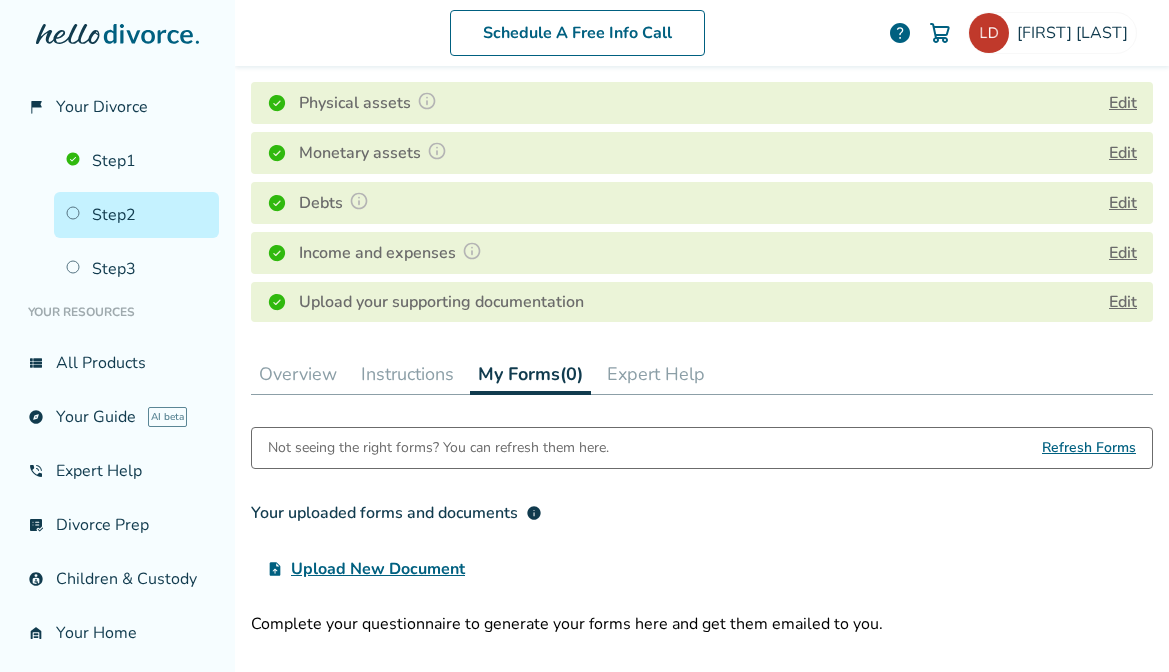 click on "Refresh Forms" at bounding box center (1089, 448) 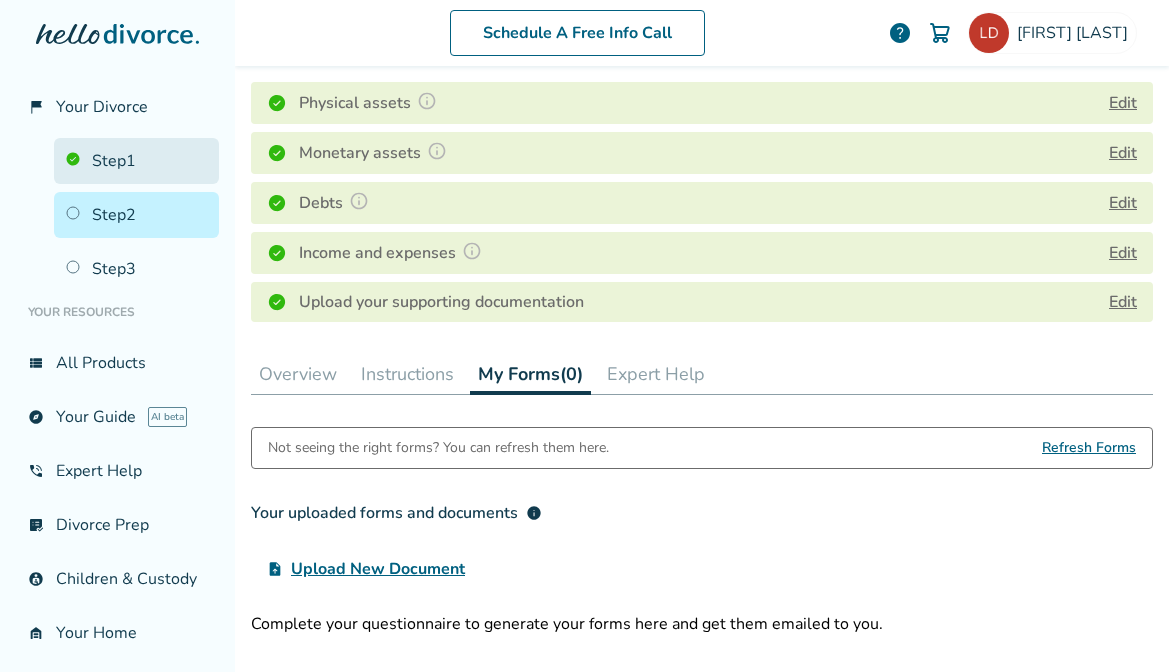 click on "Step  1" at bounding box center (136, 161) 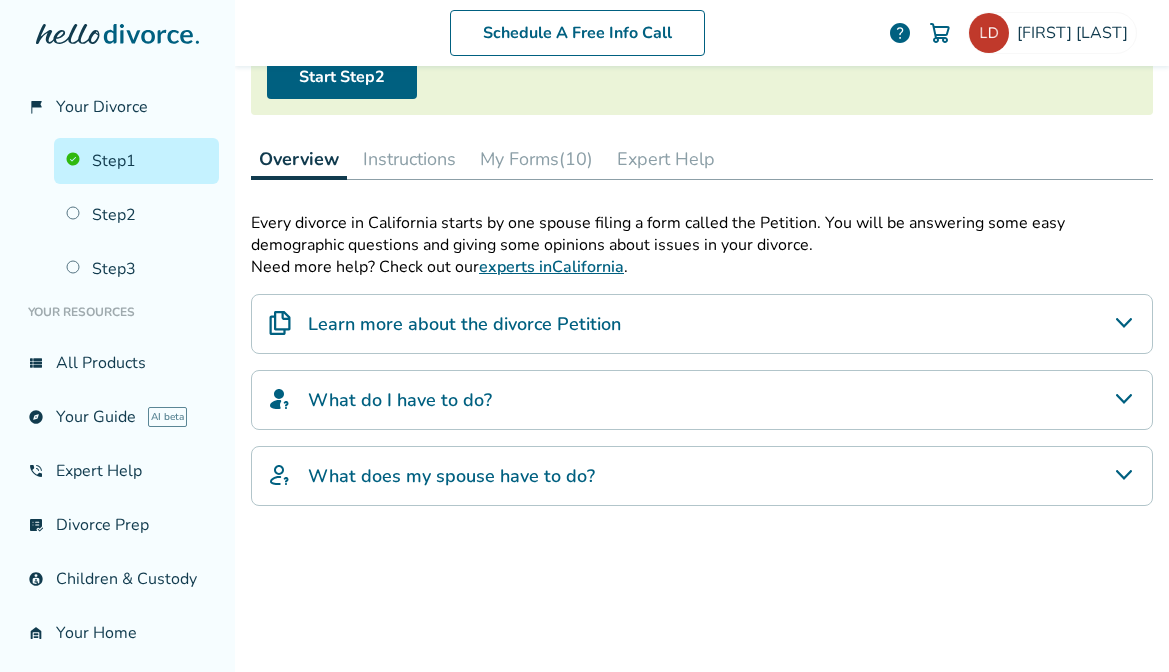 scroll, scrollTop: 98, scrollLeft: 0, axis: vertical 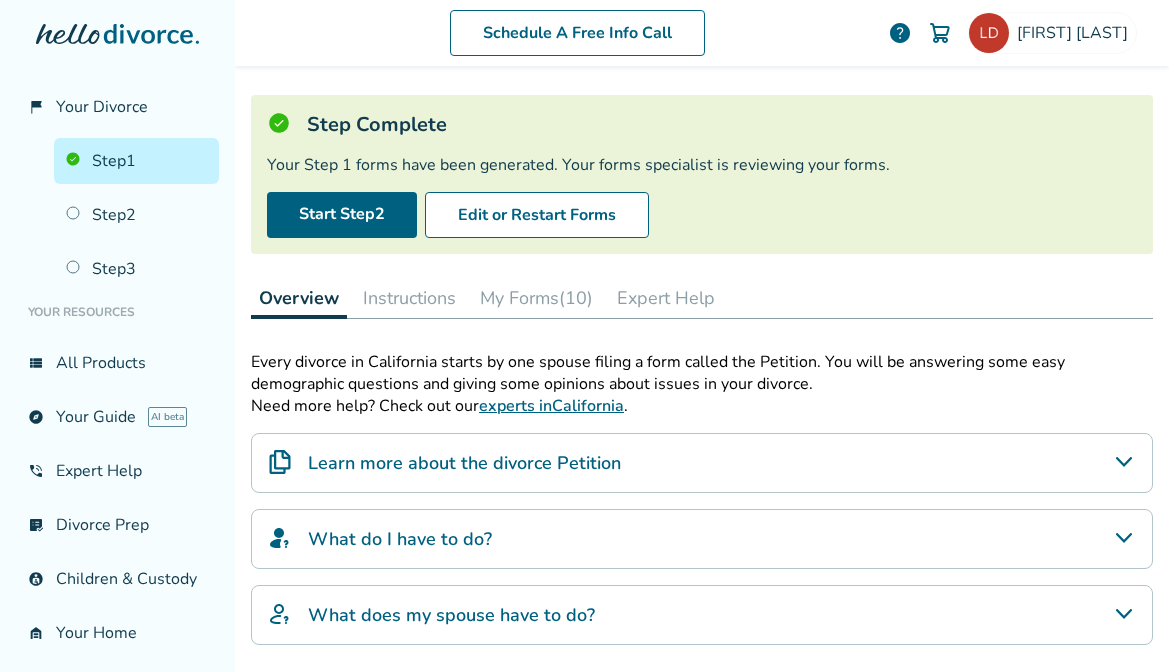 click on "My Forms  (10)" at bounding box center [536, 298] 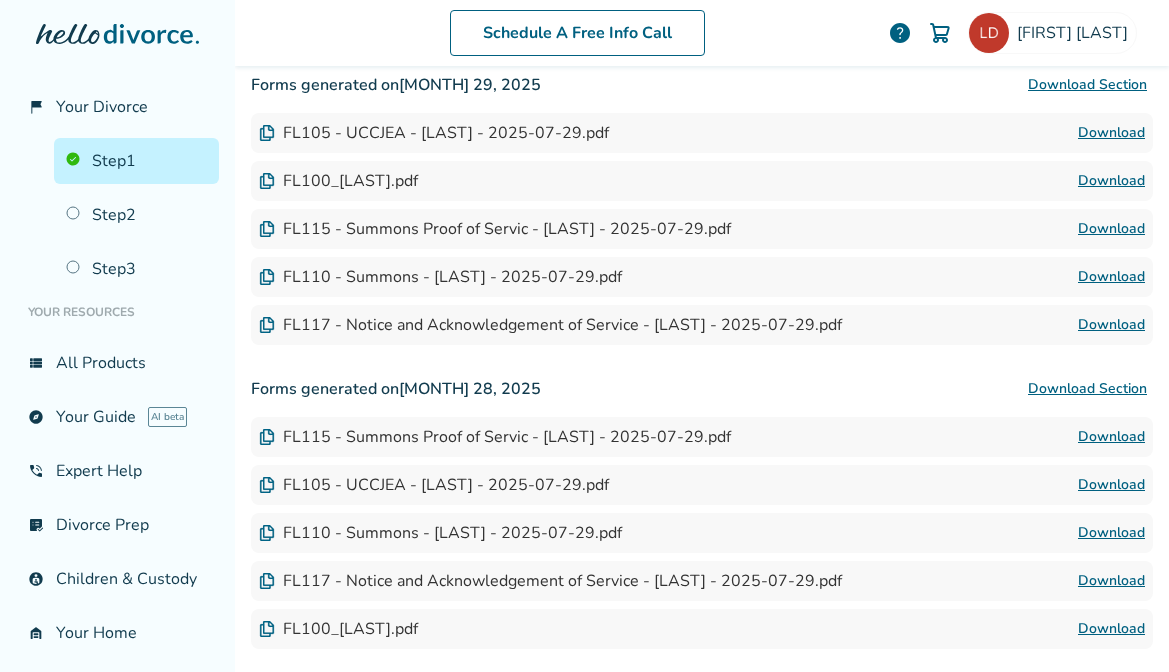 scroll, scrollTop: 551, scrollLeft: 0, axis: vertical 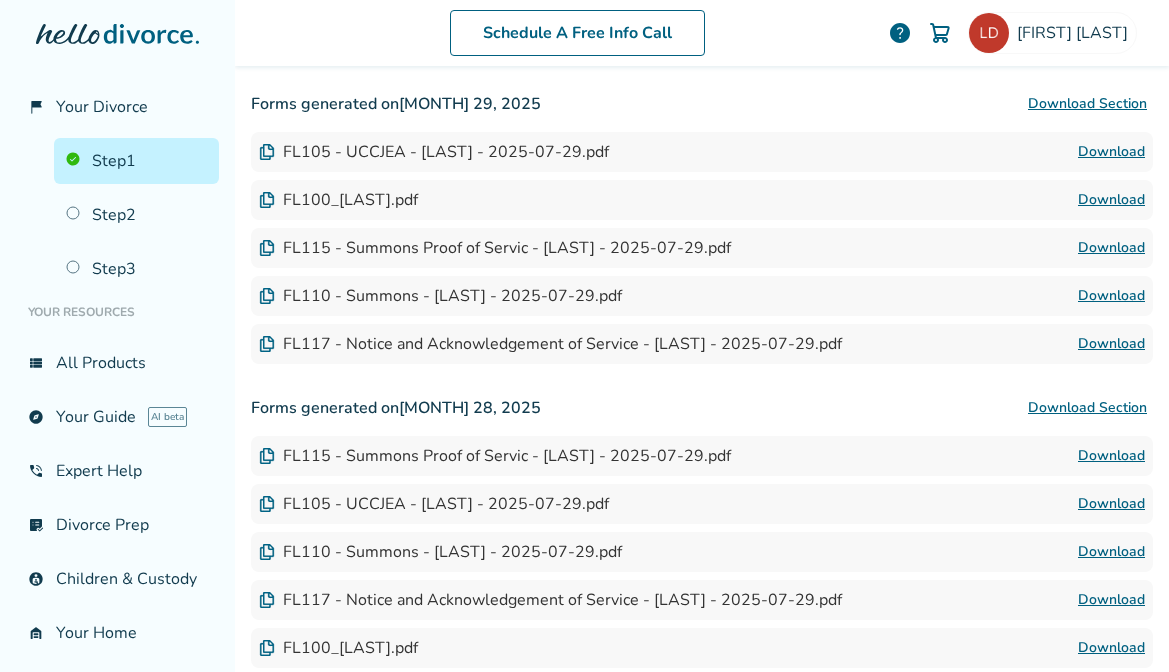click on "Download Section" at bounding box center [1087, 104] 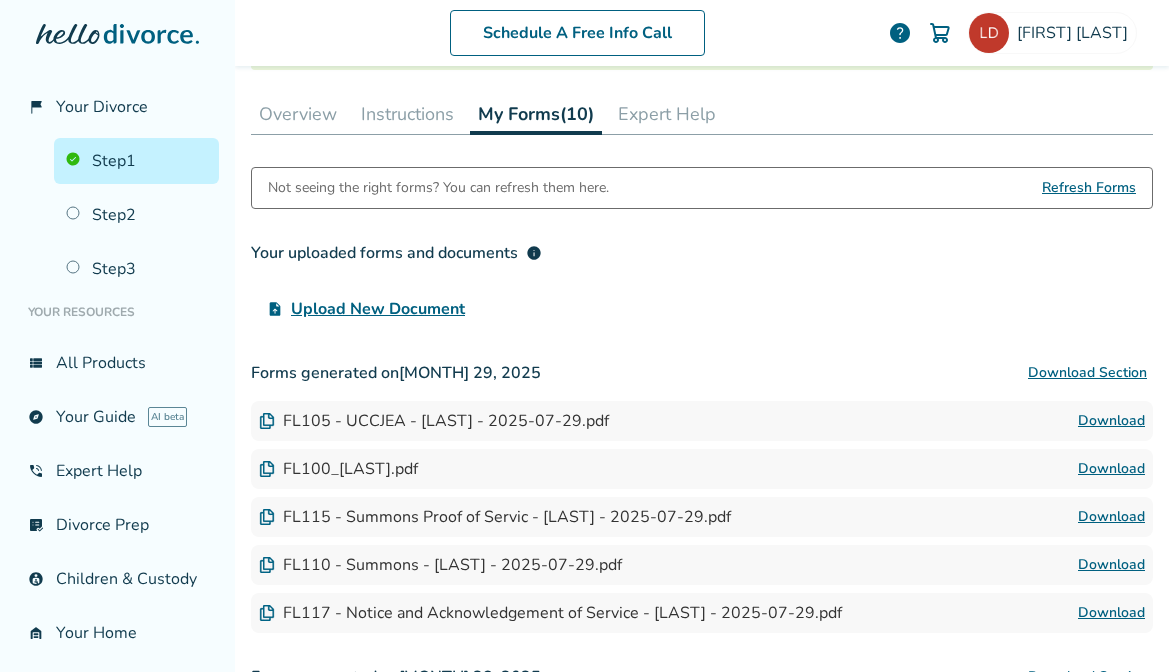 scroll, scrollTop: 0, scrollLeft: 0, axis: both 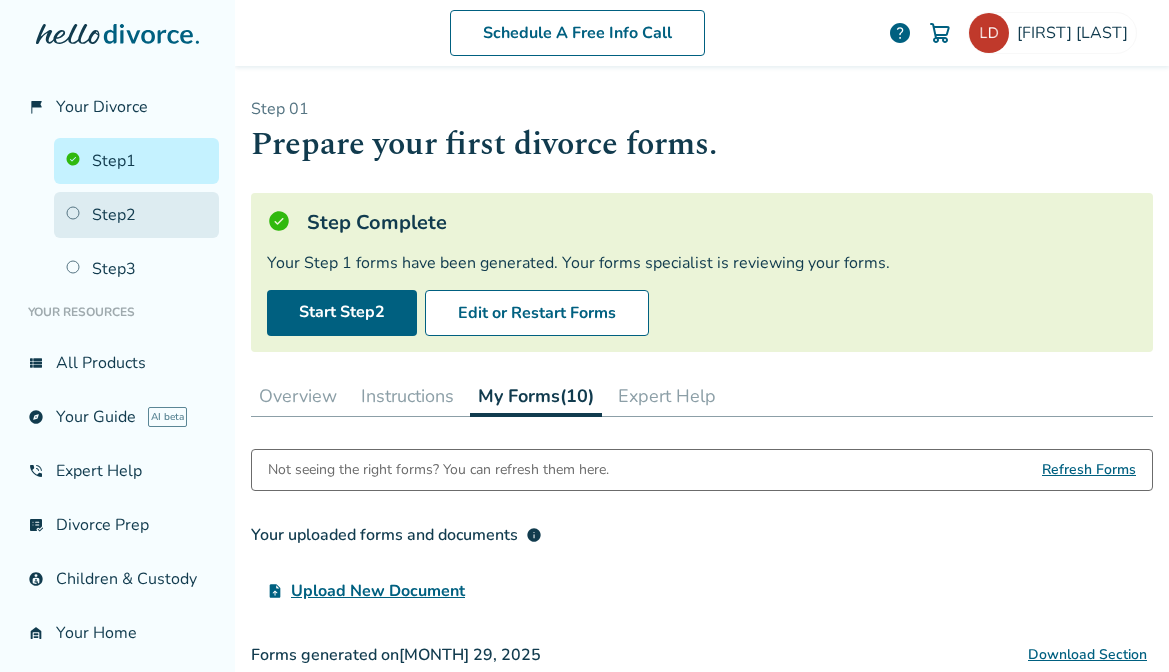 click on "Step  2" at bounding box center [136, 215] 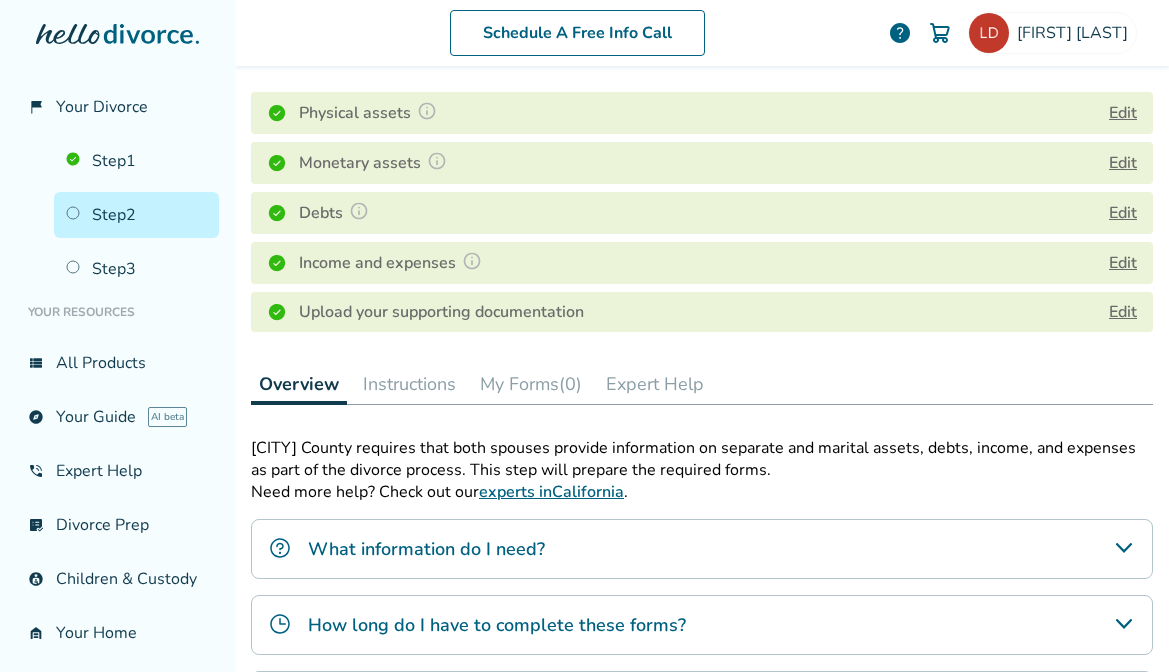 scroll, scrollTop: 241, scrollLeft: 0, axis: vertical 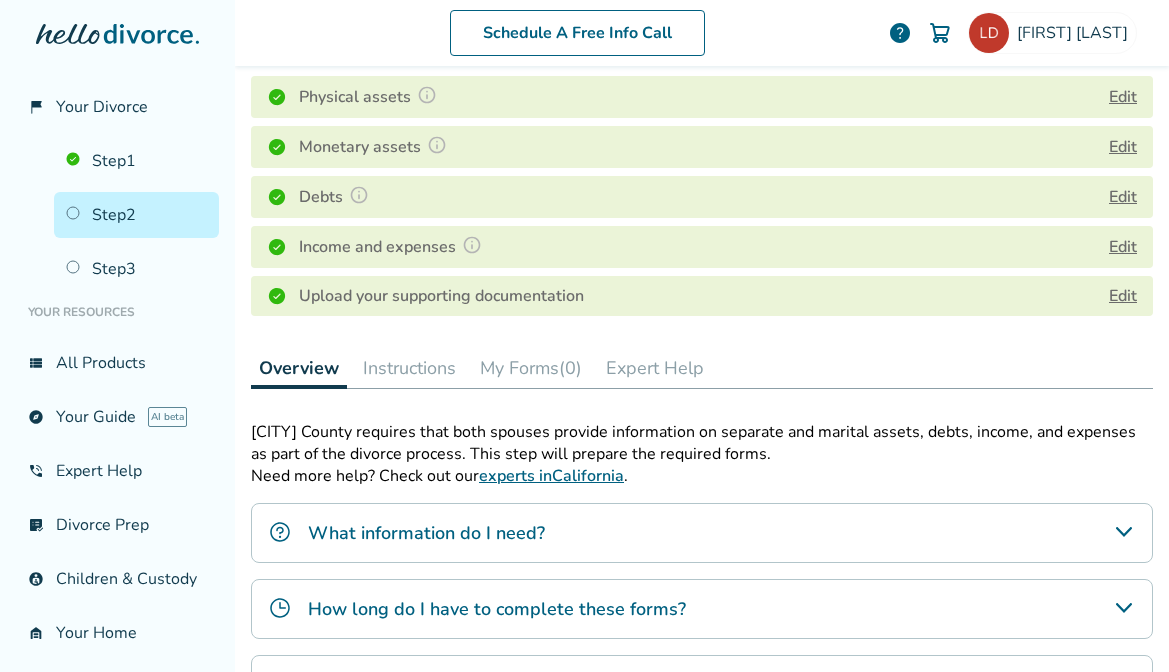 click on "Instructions" at bounding box center (409, 368) 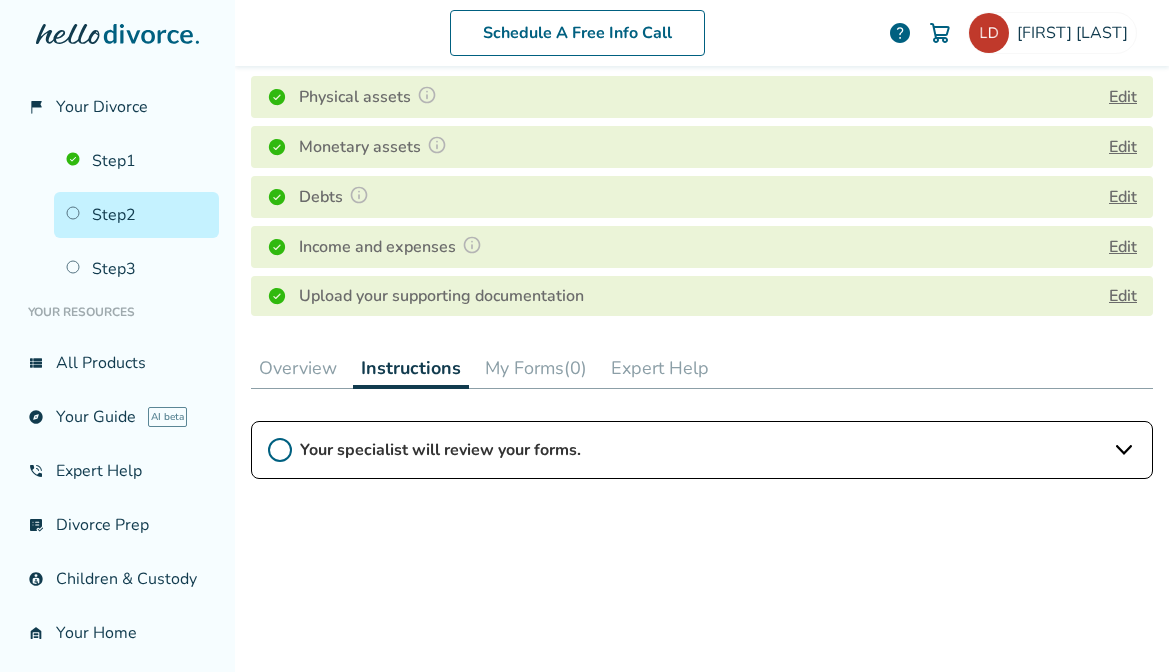 click on "Overview" at bounding box center [298, 368] 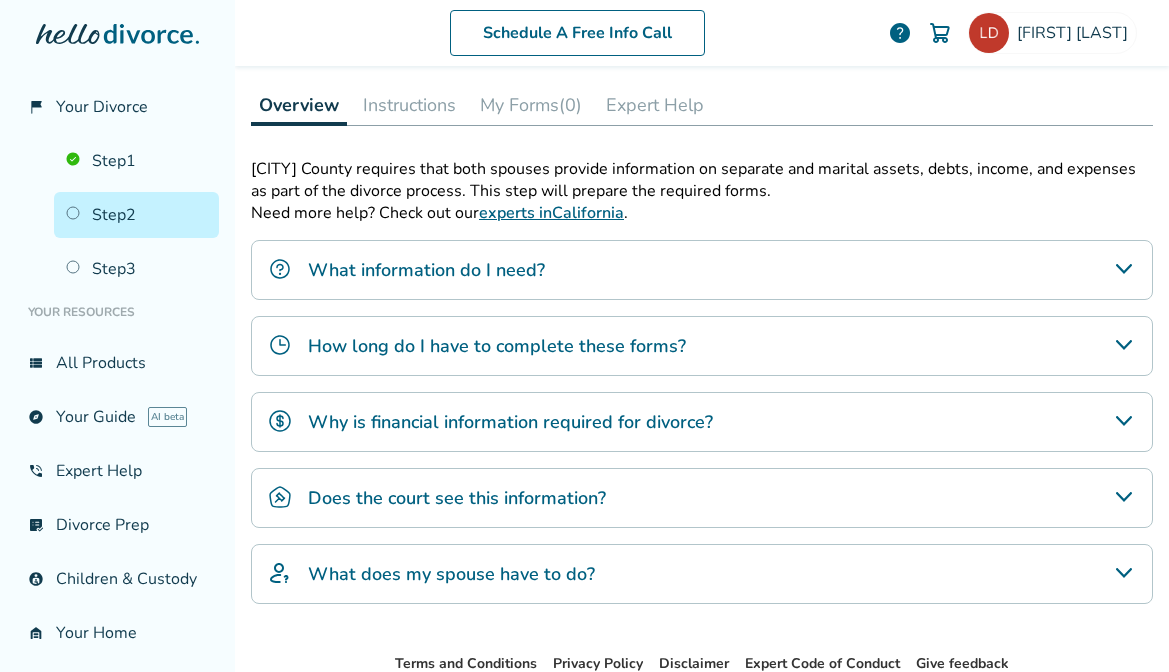 scroll, scrollTop: 505, scrollLeft: 0, axis: vertical 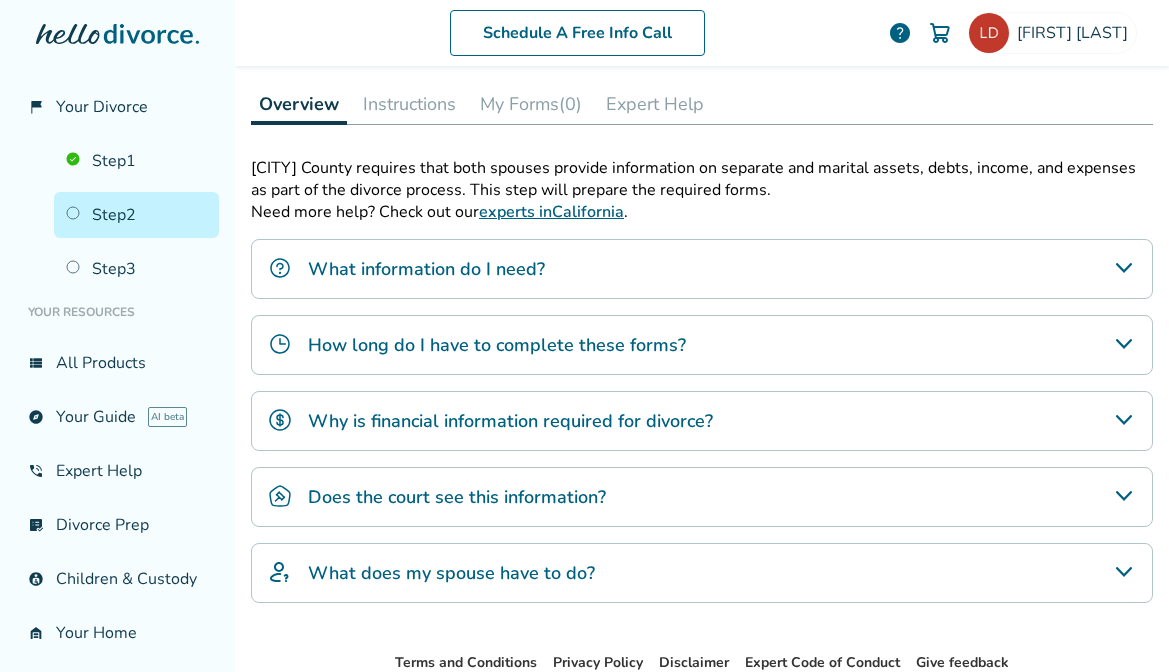 click on "Instructions" at bounding box center (409, 104) 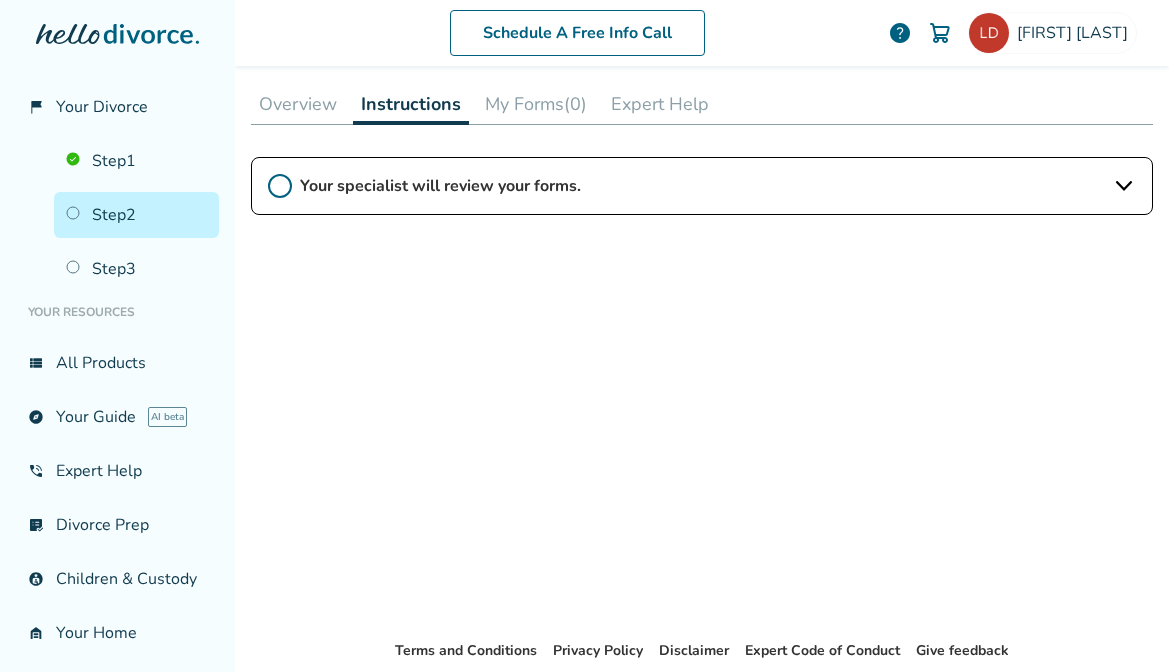 click on "My Forms  (0)" at bounding box center [536, 104] 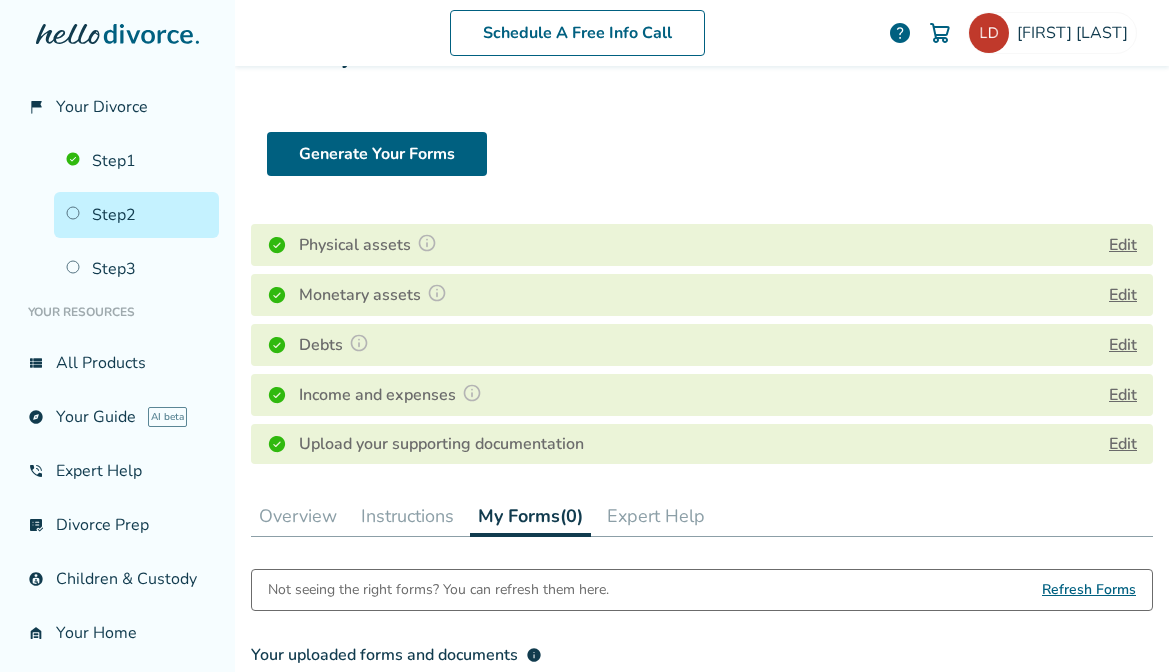 scroll, scrollTop: 26, scrollLeft: 0, axis: vertical 